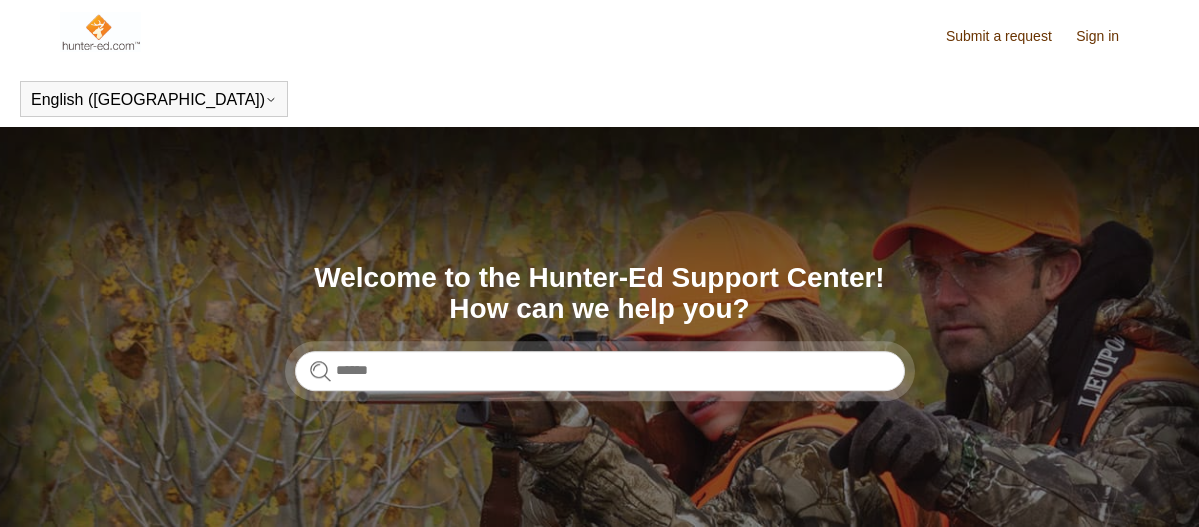 scroll, scrollTop: 0, scrollLeft: 0, axis: both 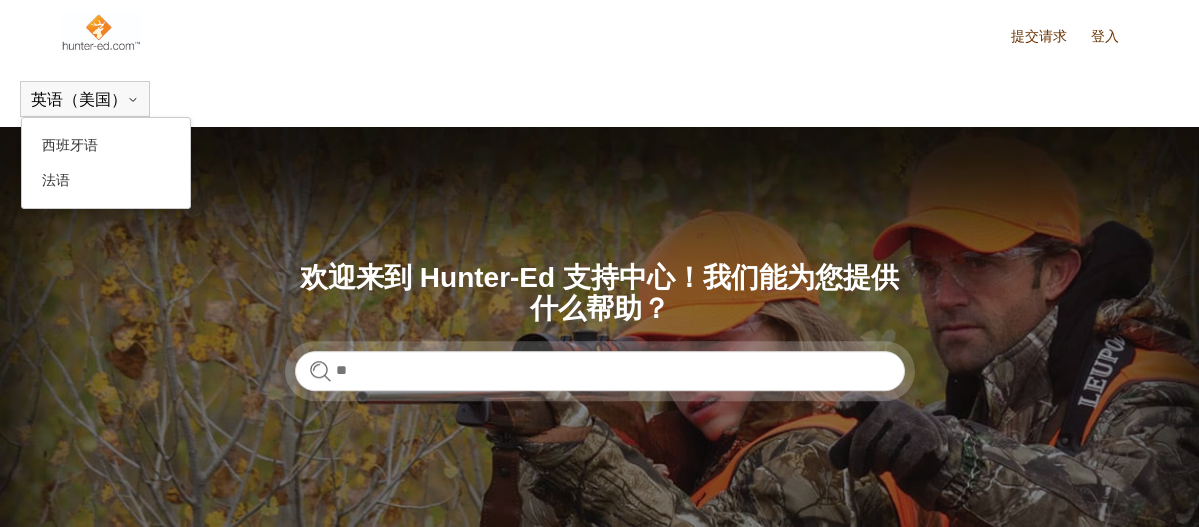 click on "英语（美国）" at bounding box center (79, 99) 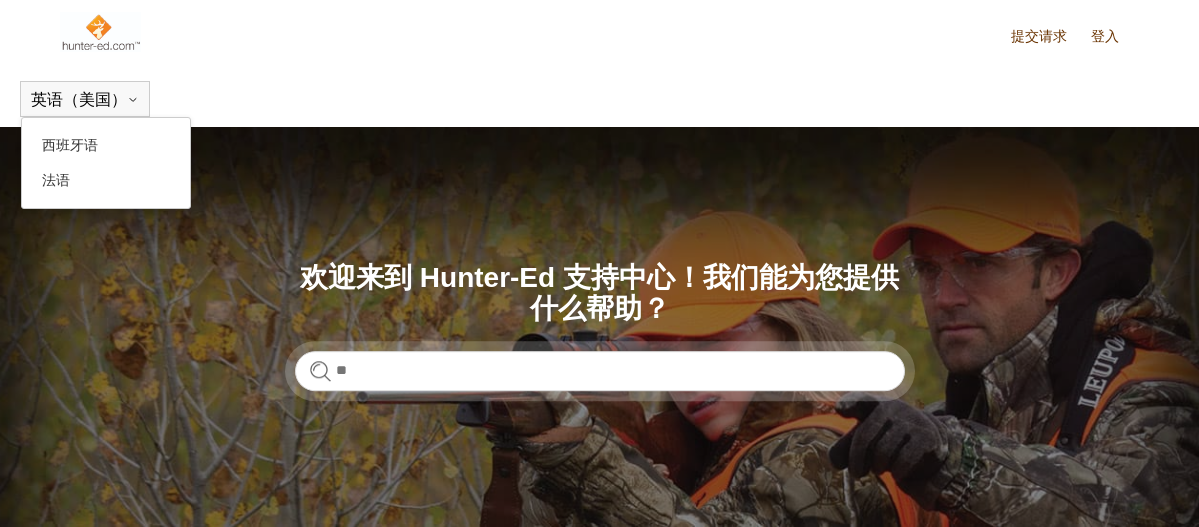 click on "英语（美国）" at bounding box center [79, 99] 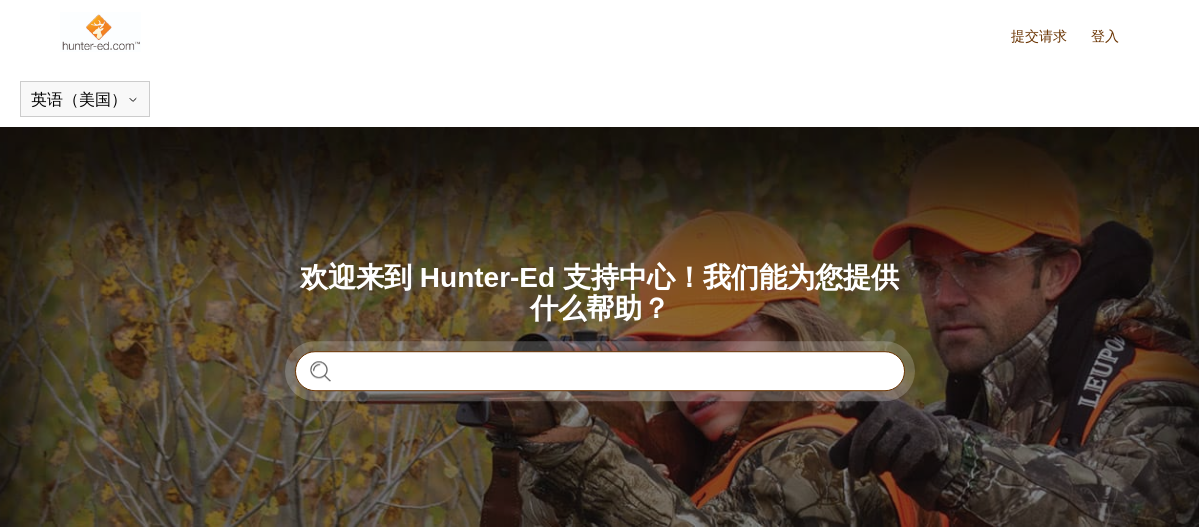 click at bounding box center (600, 371) 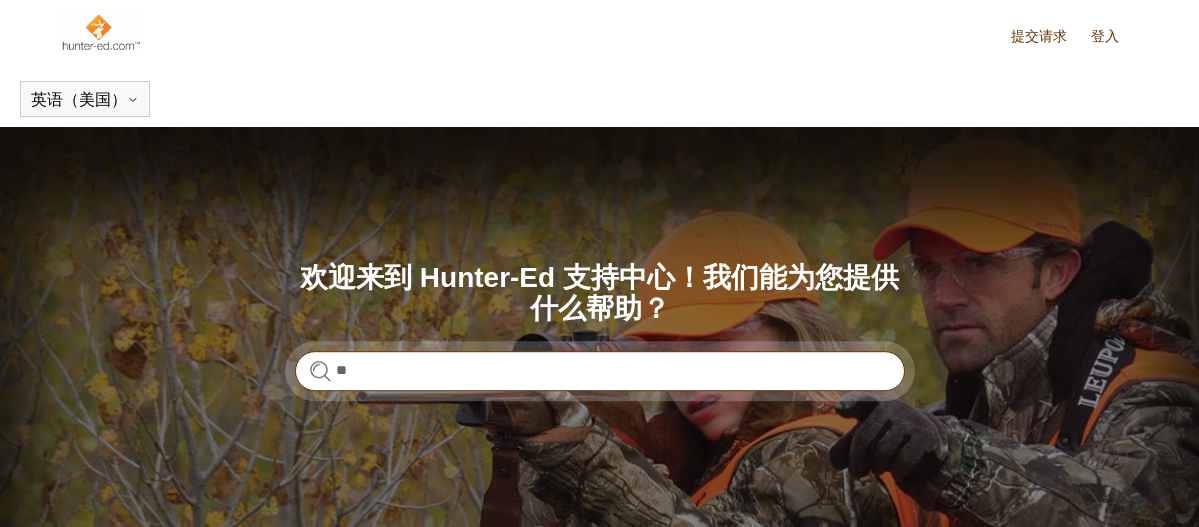 type on "*" 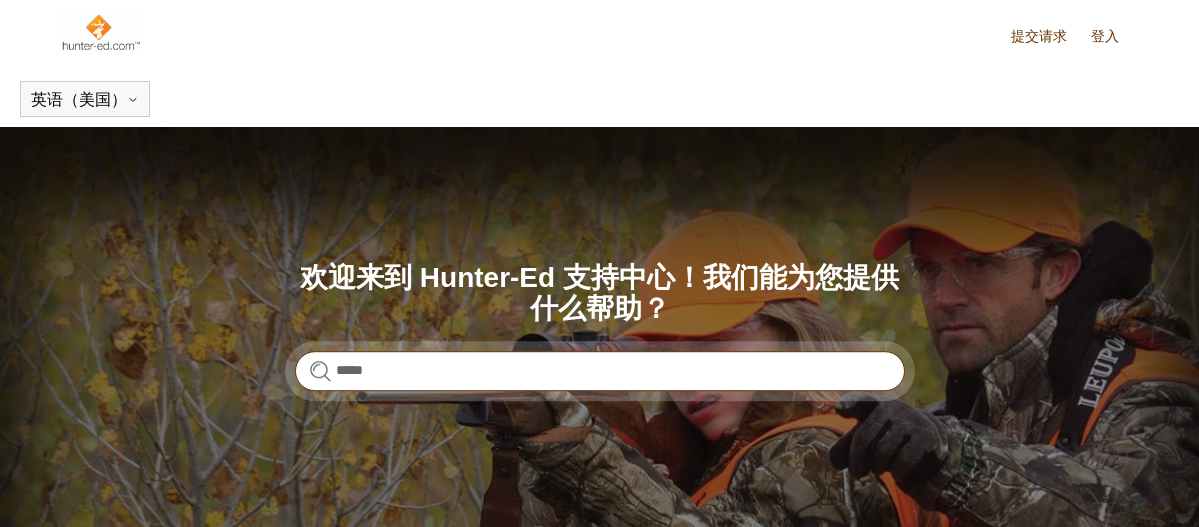 type on "*****" 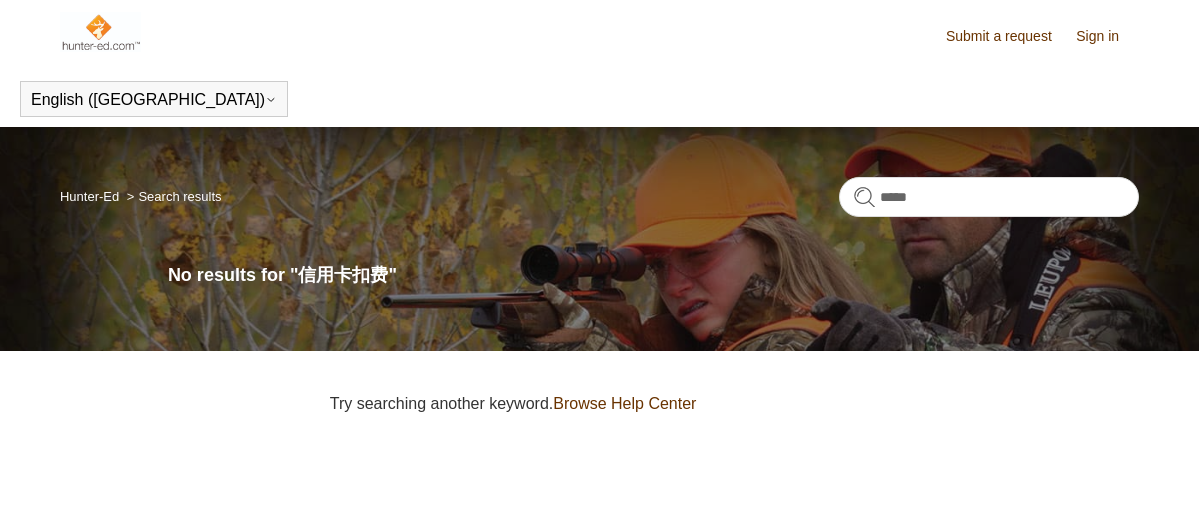 scroll, scrollTop: 0, scrollLeft: 0, axis: both 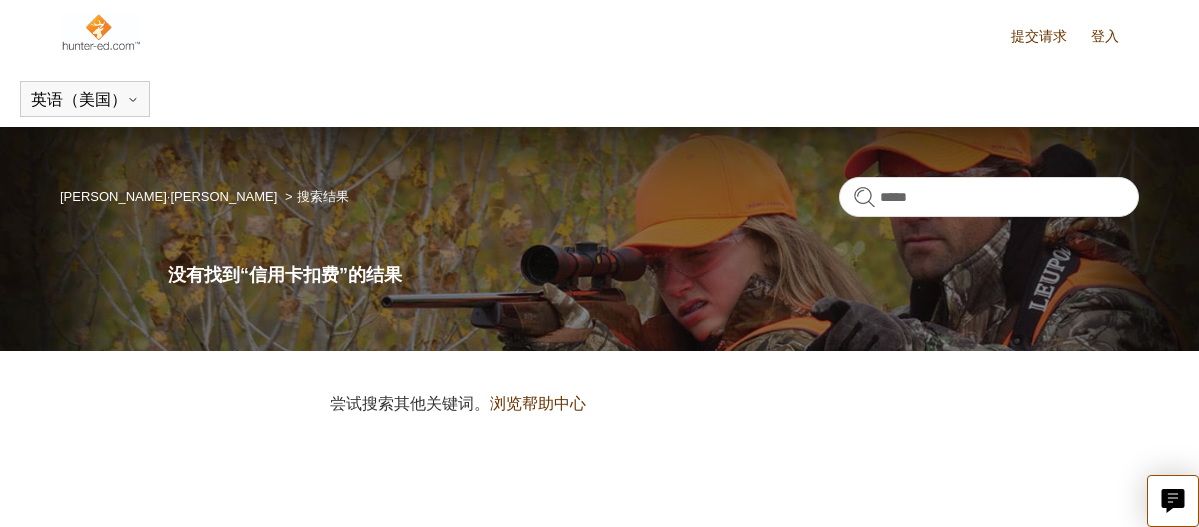 click on "浏览帮助中心" at bounding box center (538, 403) 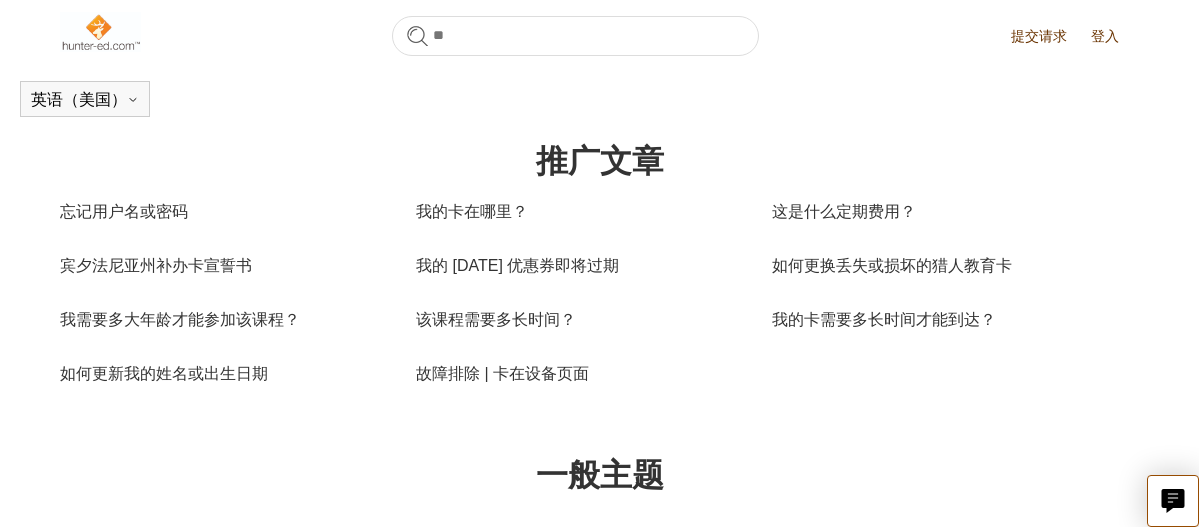 scroll, scrollTop: 662, scrollLeft: 0, axis: vertical 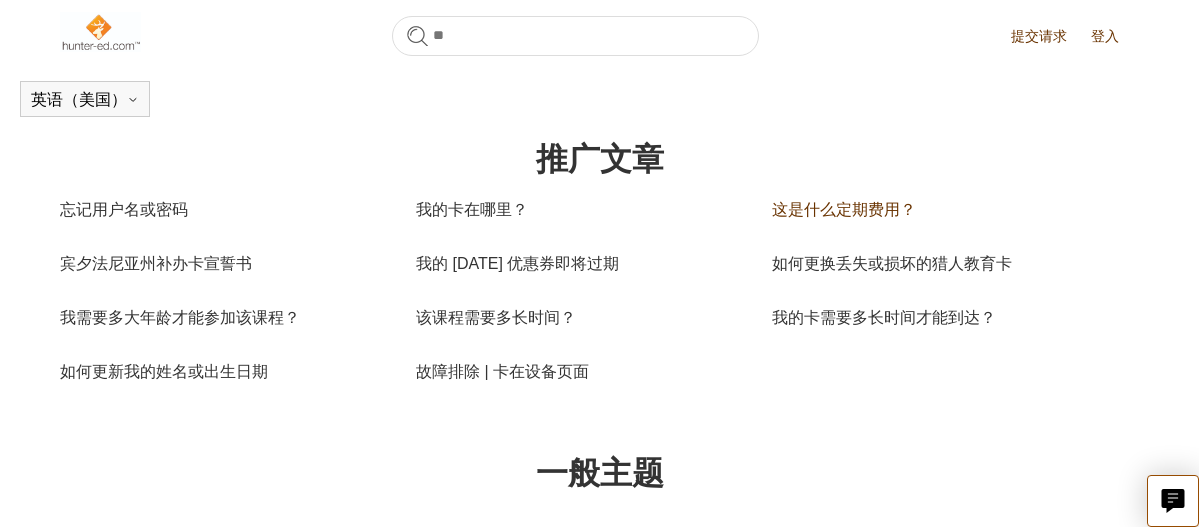 click on "这是什么定期费用？" at bounding box center (844, 209) 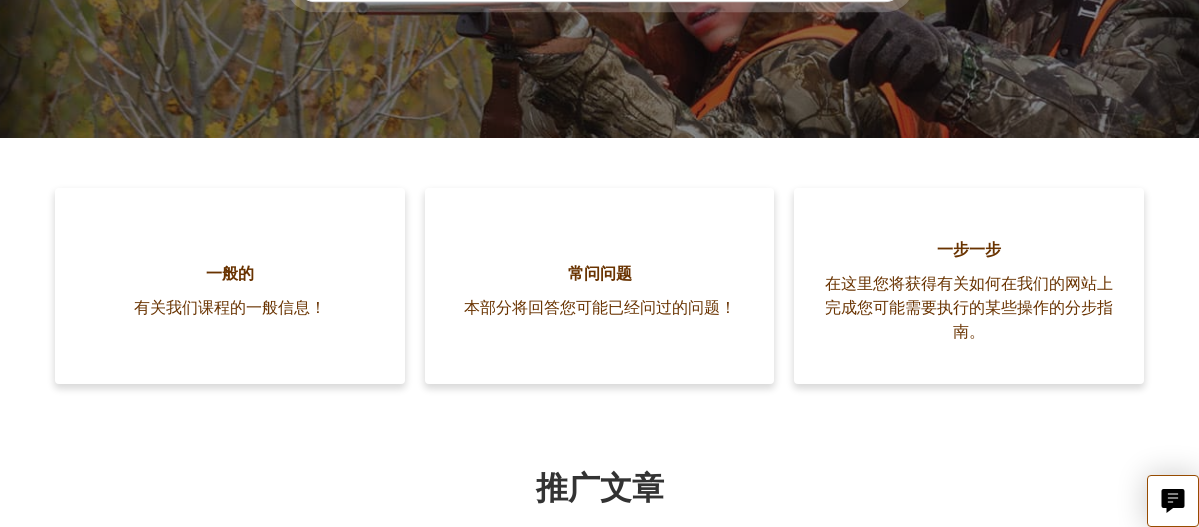scroll, scrollTop: 0, scrollLeft: 0, axis: both 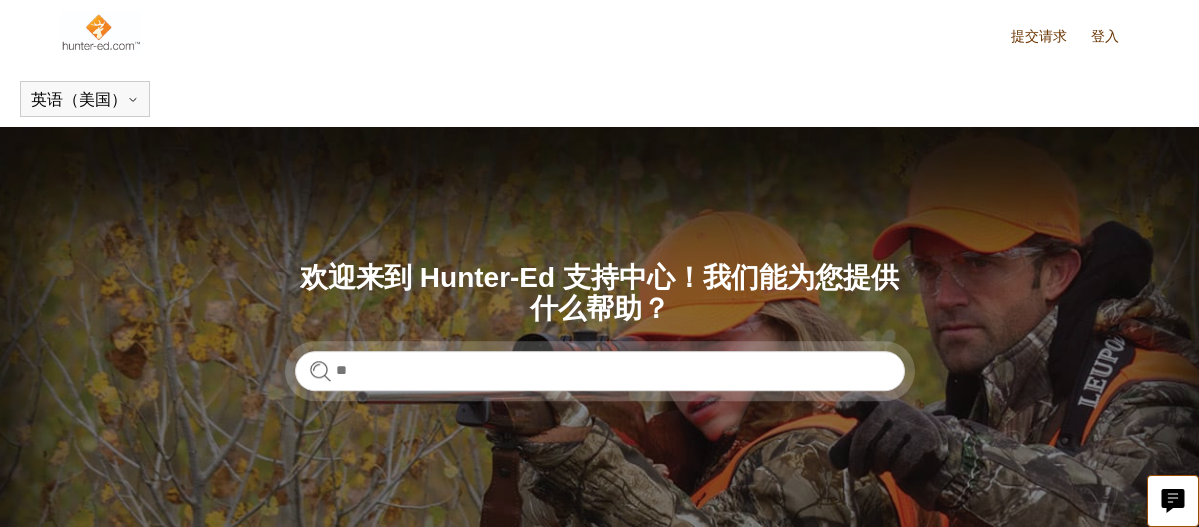 click on "提交请求" at bounding box center (1039, 36) 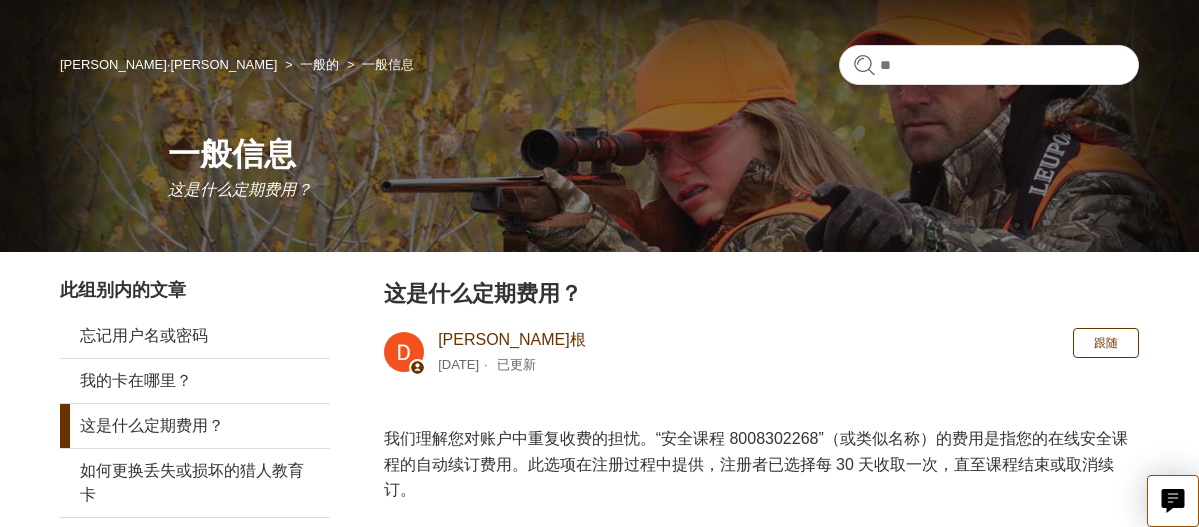 scroll, scrollTop: 0, scrollLeft: 0, axis: both 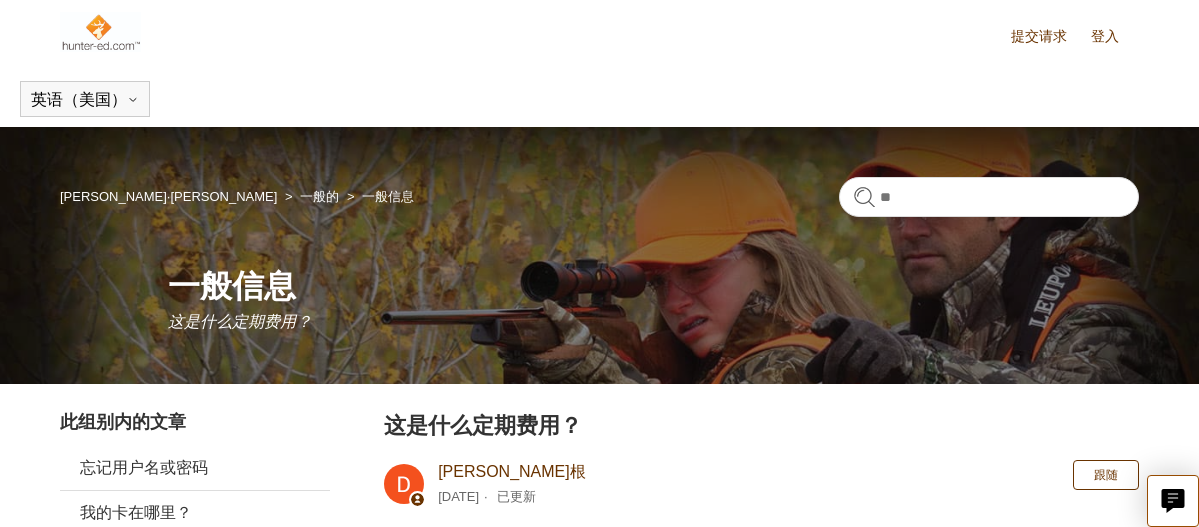 click on "登入" at bounding box center [1105, 36] 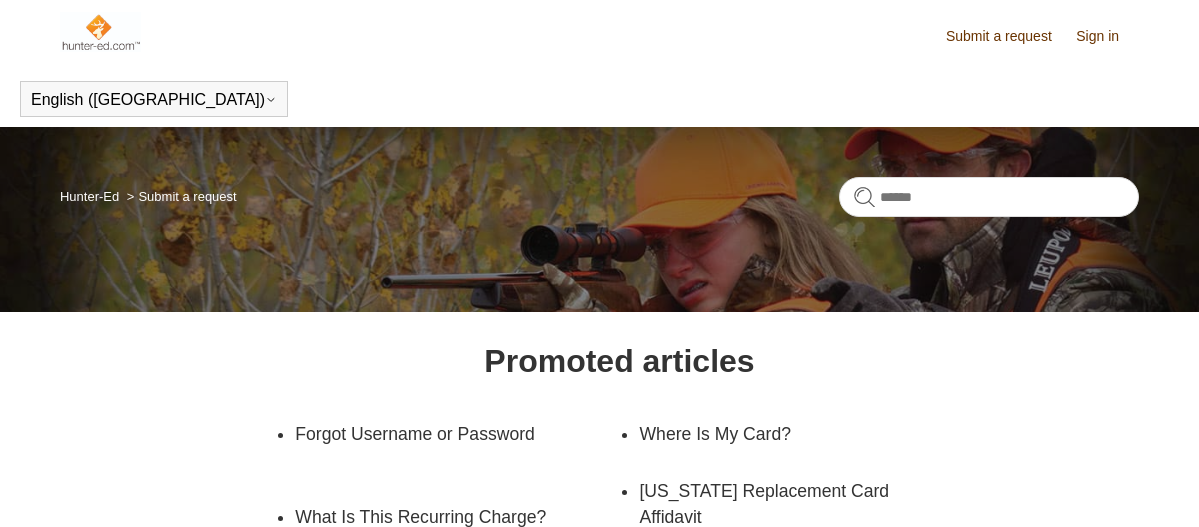 scroll, scrollTop: 0, scrollLeft: 0, axis: both 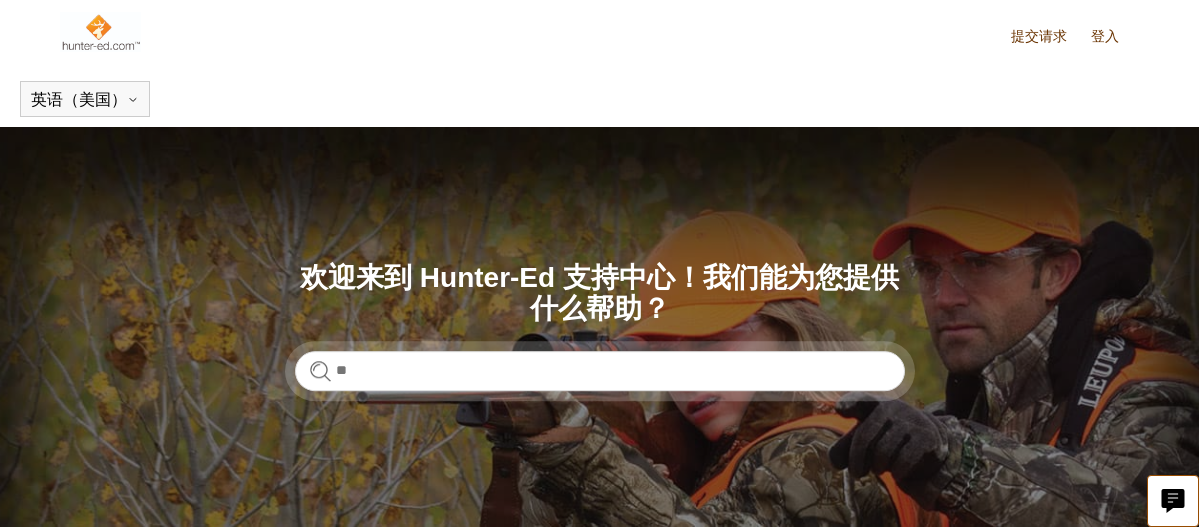 click on "登入" at bounding box center [1105, 36] 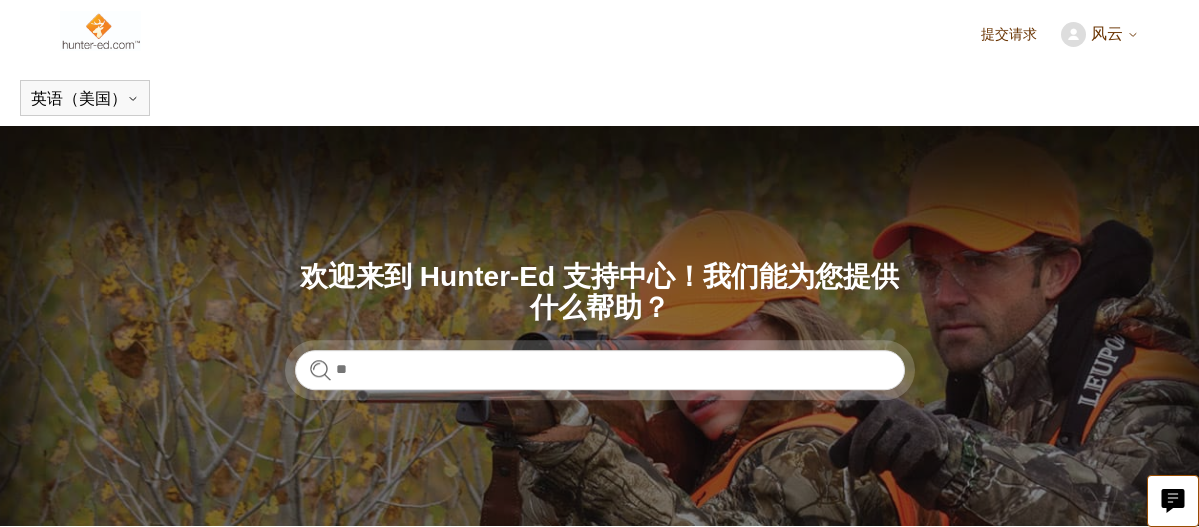 scroll, scrollTop: 0, scrollLeft: 0, axis: both 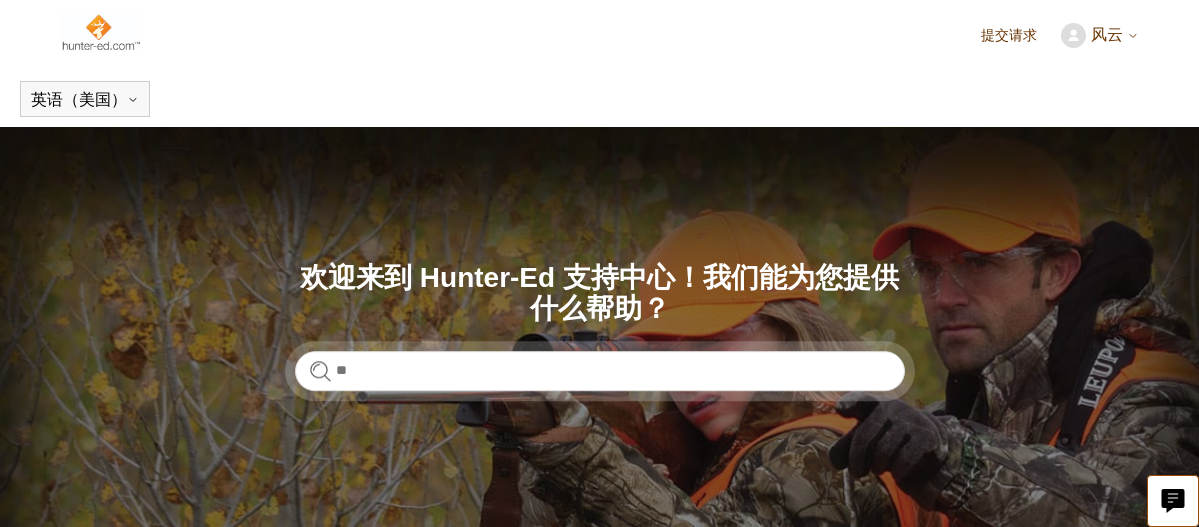 click on "风云" at bounding box center [1115, 35] 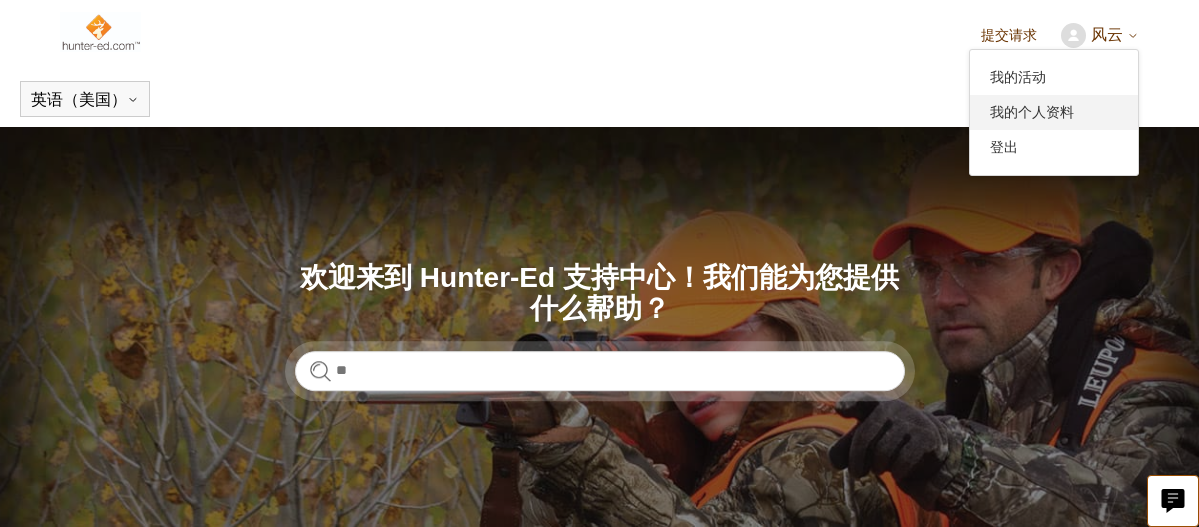click on "我的个人资料" at bounding box center [1032, 112] 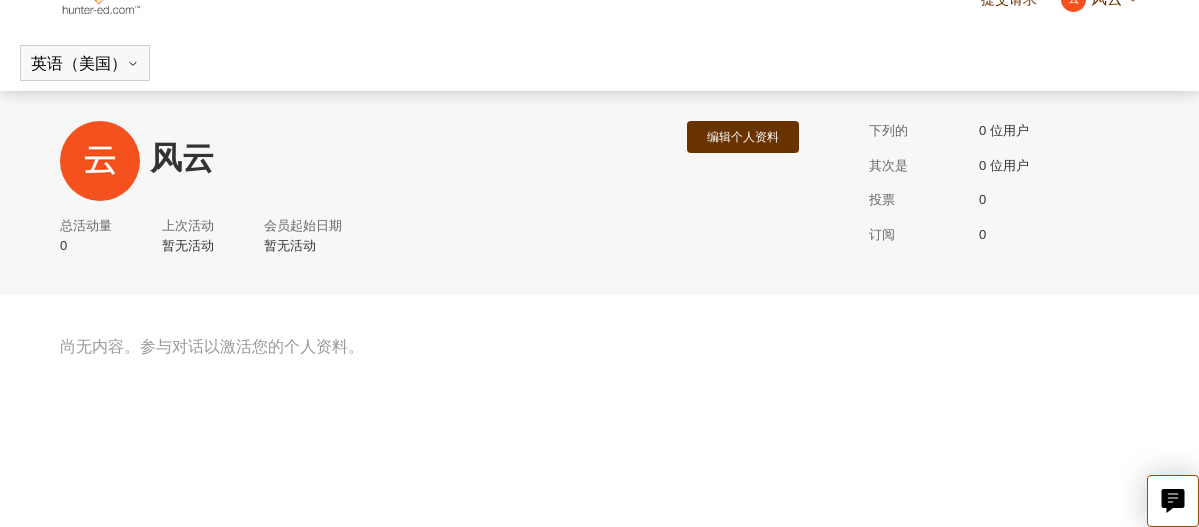 scroll, scrollTop: 53, scrollLeft: 0, axis: vertical 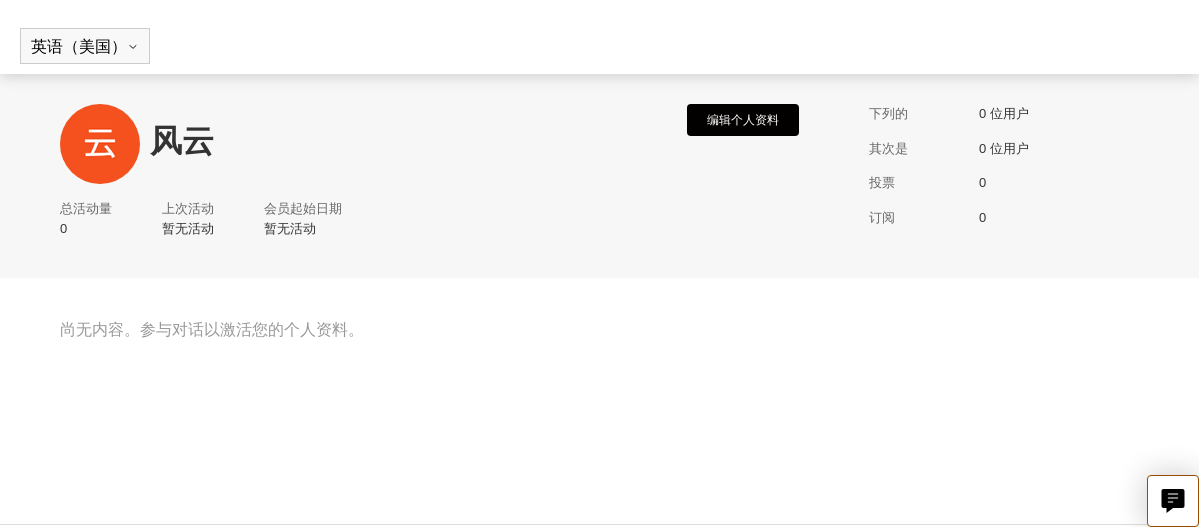 click on "编辑个人资料" at bounding box center (743, 120) 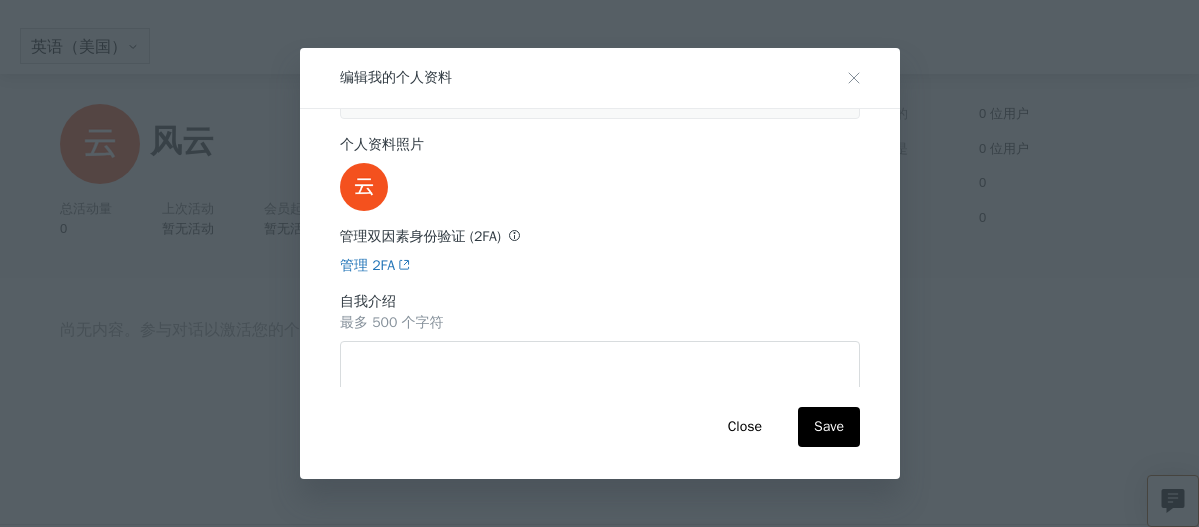 scroll, scrollTop: 375, scrollLeft: 0, axis: vertical 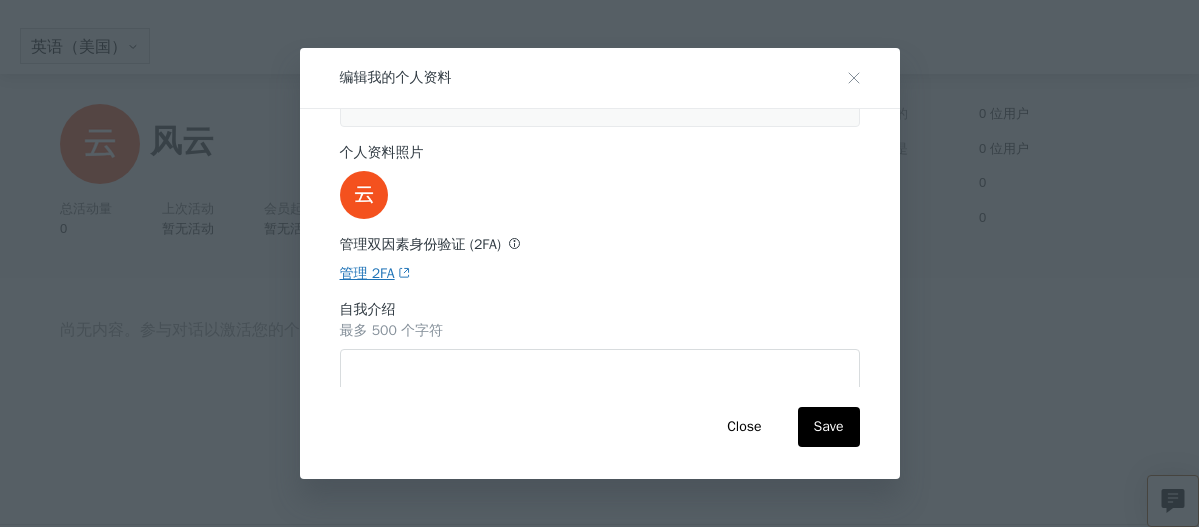 click on "管理 2FA" at bounding box center [367, 273] 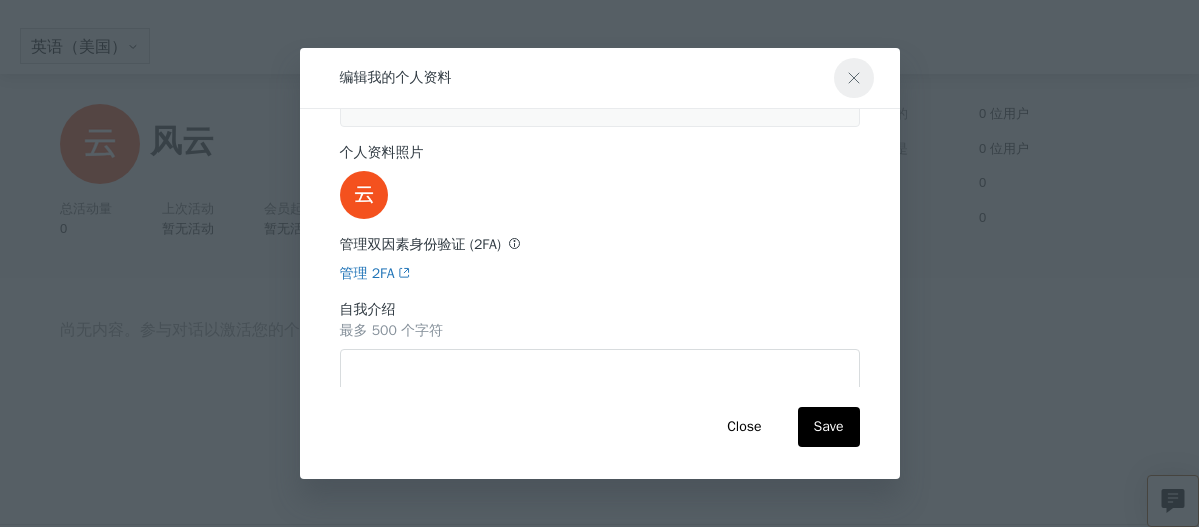 click 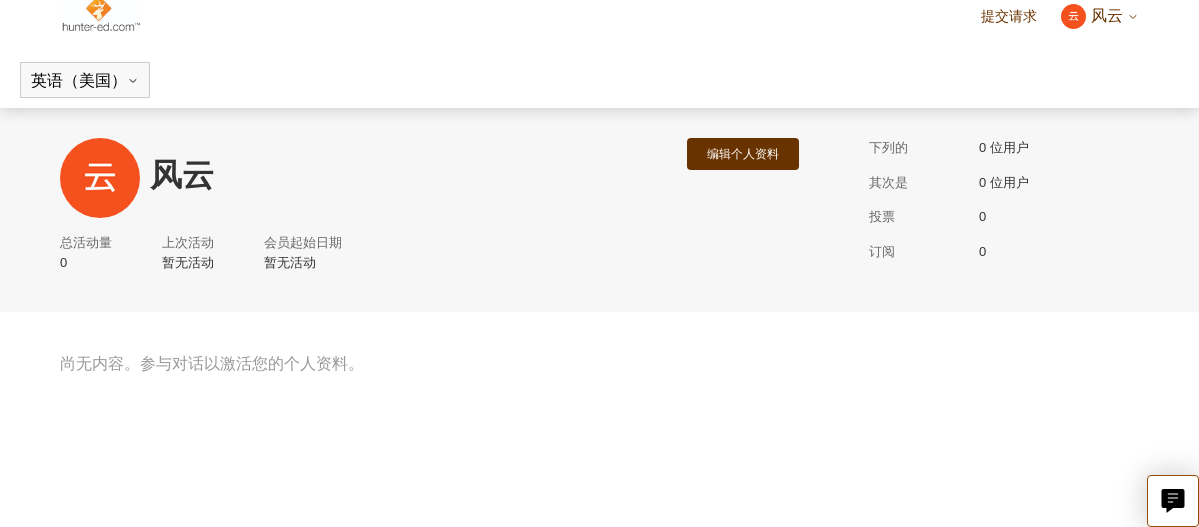 scroll, scrollTop: 0, scrollLeft: 0, axis: both 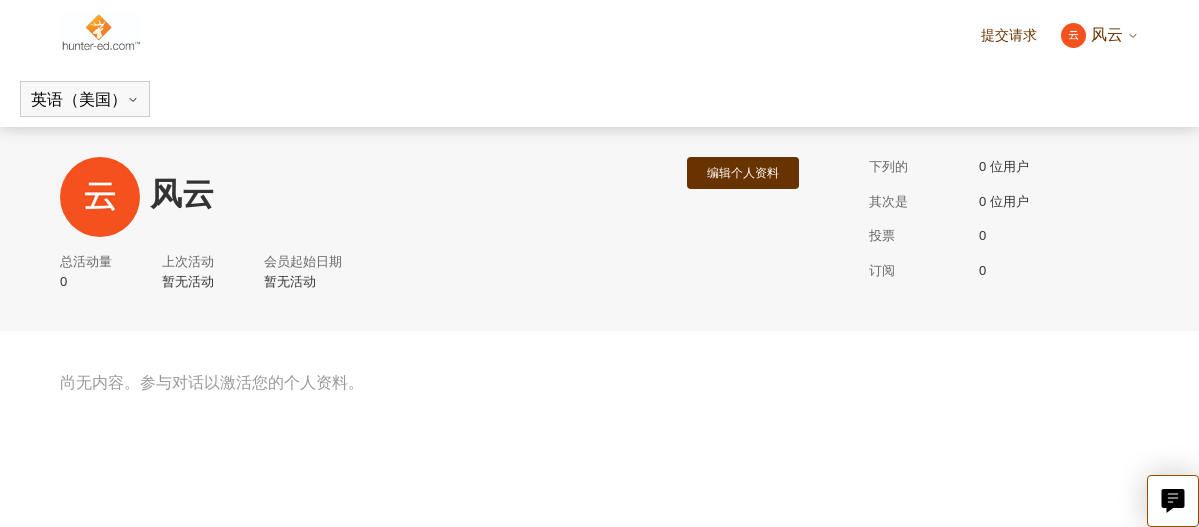 click at bounding box center (100, 32) 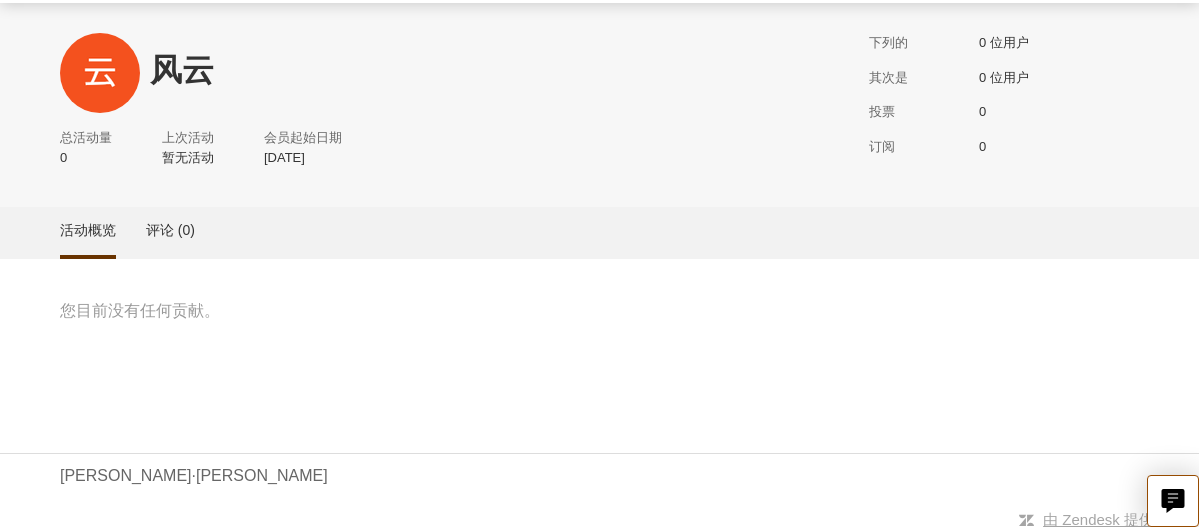 scroll, scrollTop: 133, scrollLeft: 0, axis: vertical 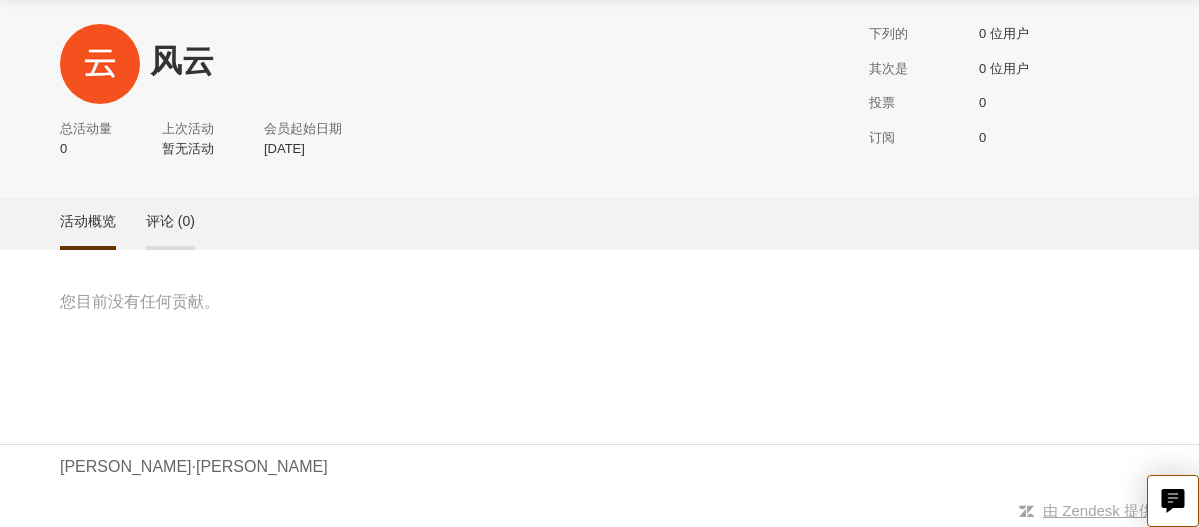 click on "评论 (0)" at bounding box center (170, 221) 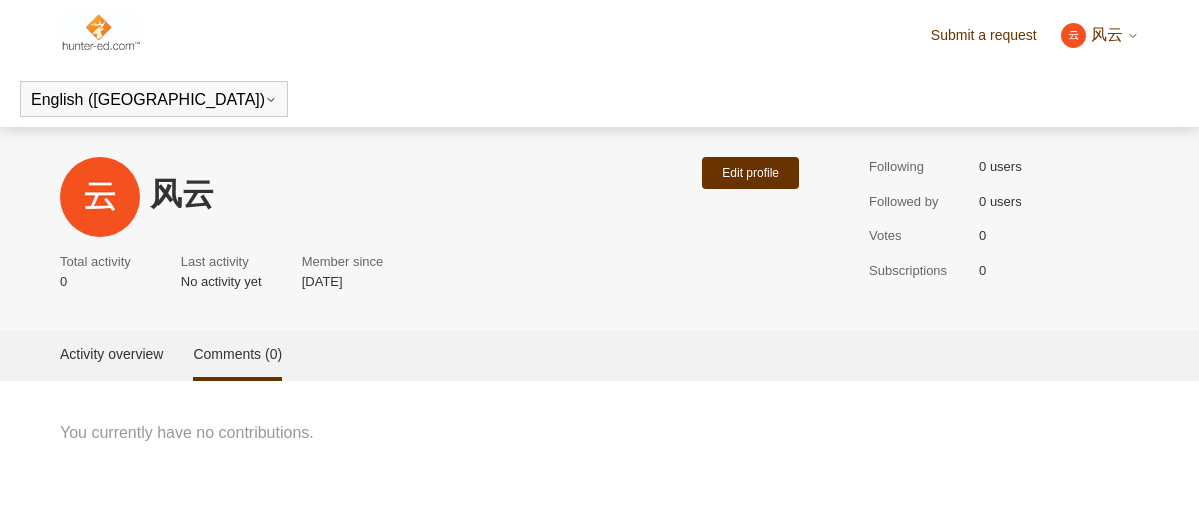 scroll, scrollTop: 0, scrollLeft: 0, axis: both 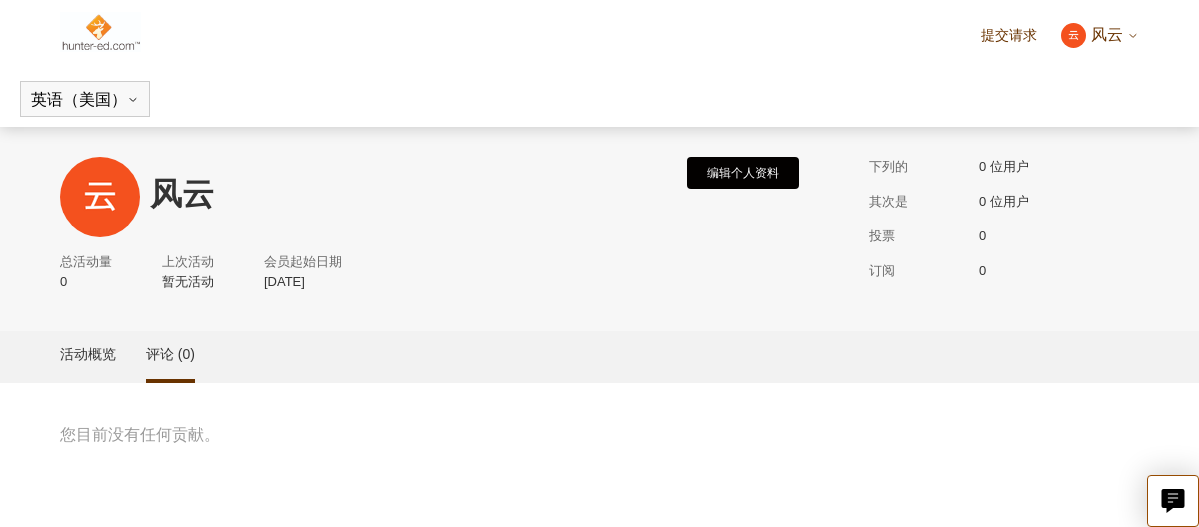 click on "编辑个人资料" at bounding box center (743, 173) 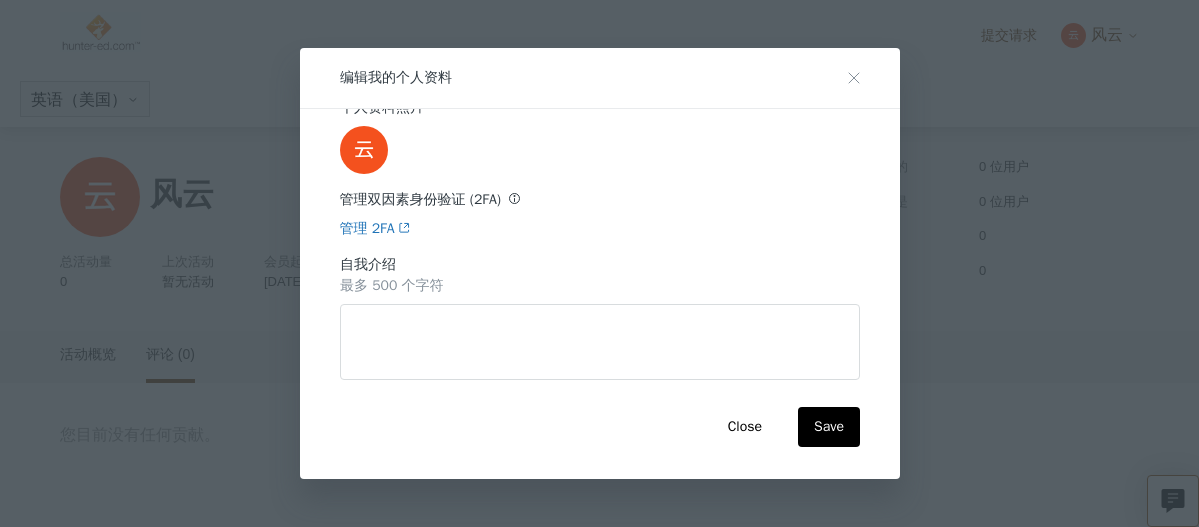 scroll, scrollTop: 459, scrollLeft: 0, axis: vertical 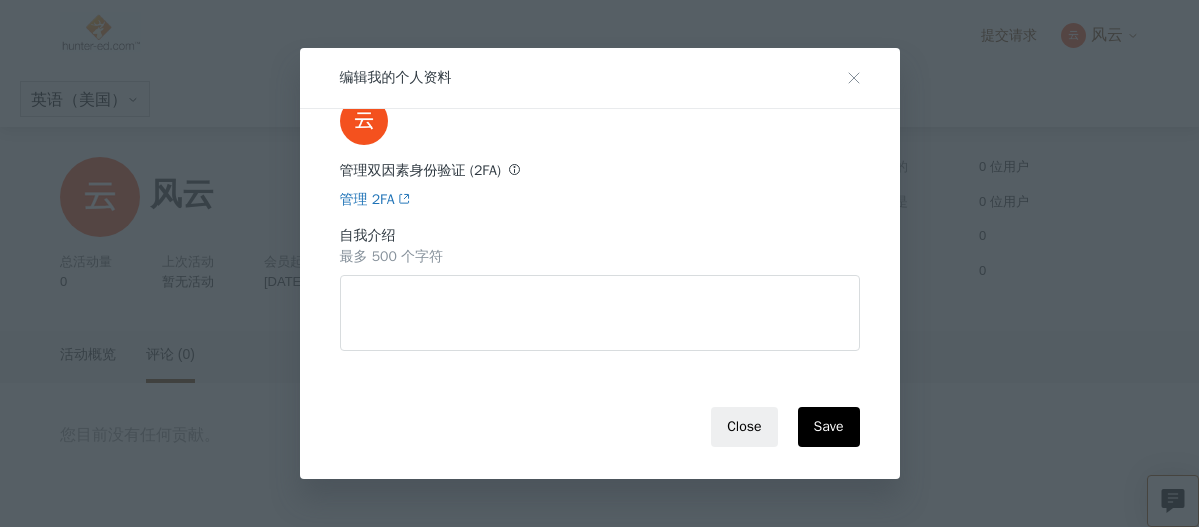 click on "Close" at bounding box center (744, 427) 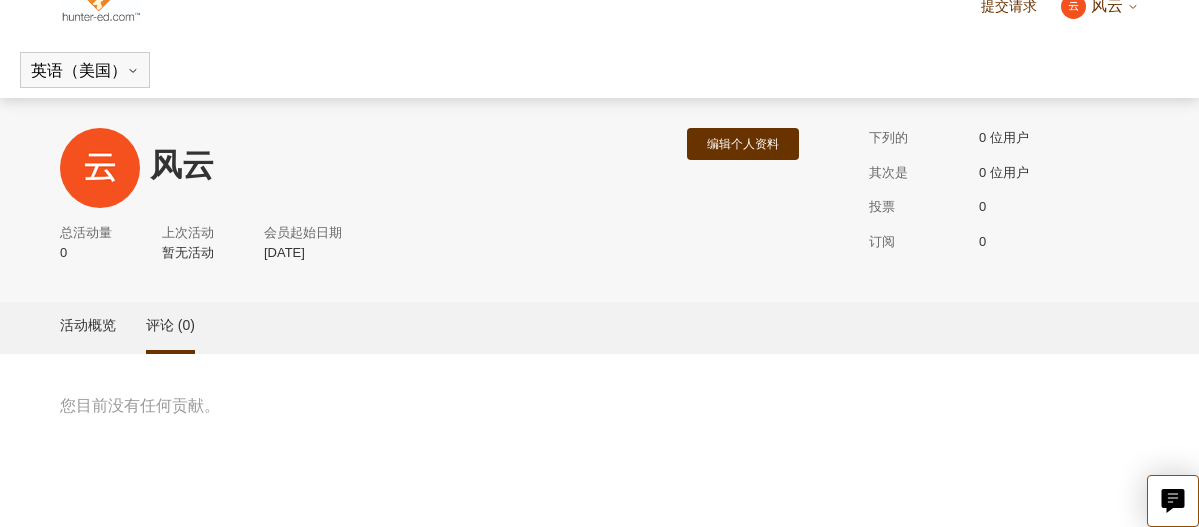 scroll, scrollTop: 0, scrollLeft: 0, axis: both 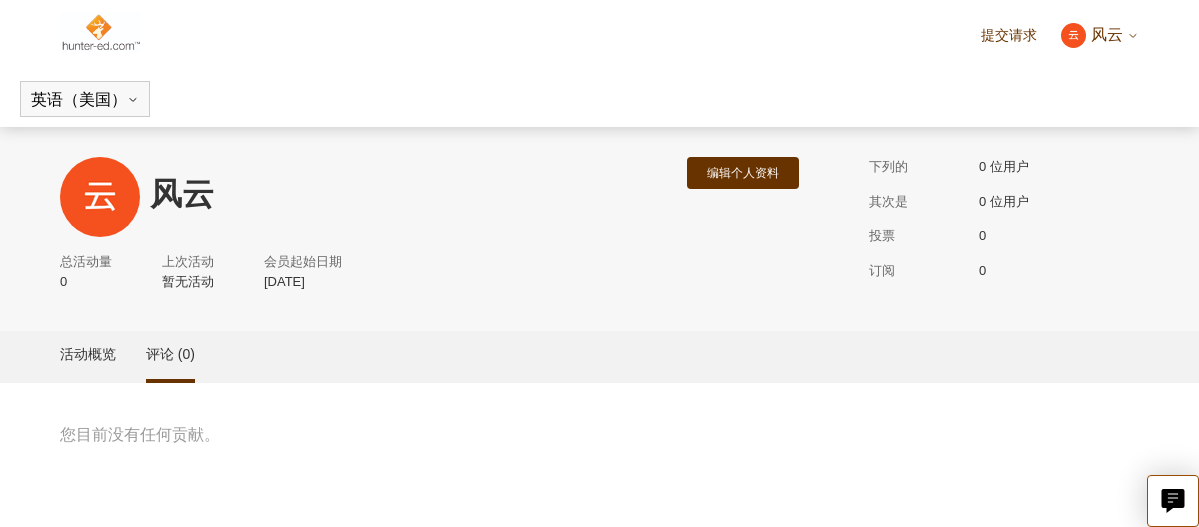 click on "提交请求
风云
我的活动
我的个人资料
登出" at bounding box center (599, 35) 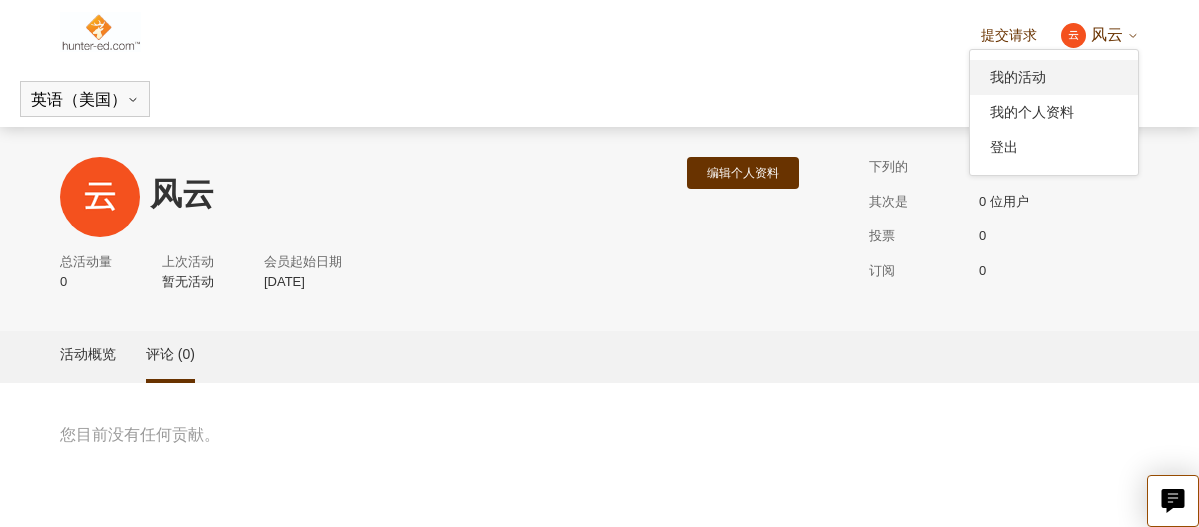 click on "我的活动" at bounding box center [1018, 77] 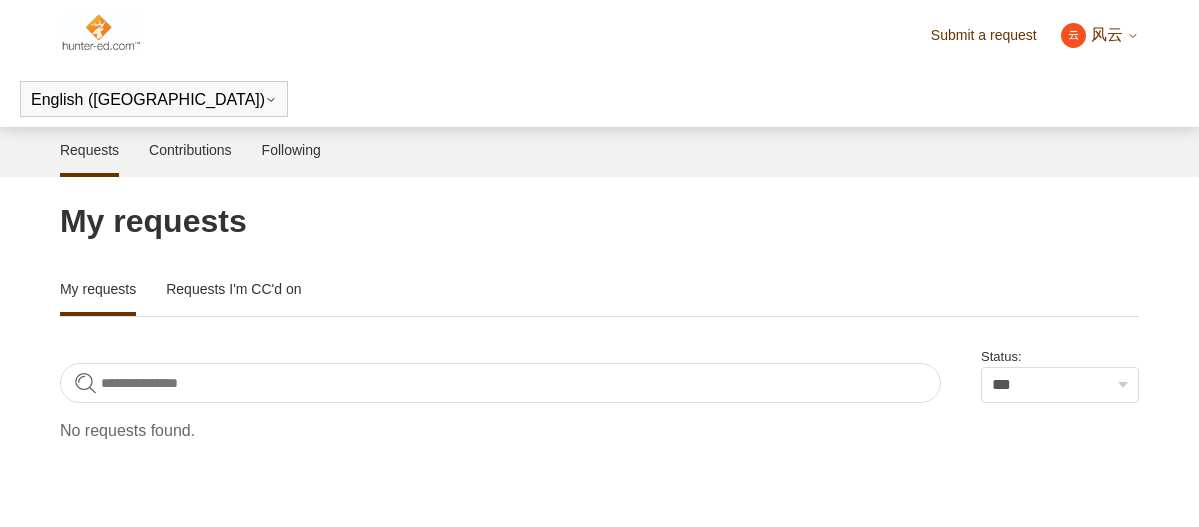 scroll, scrollTop: 0, scrollLeft: 0, axis: both 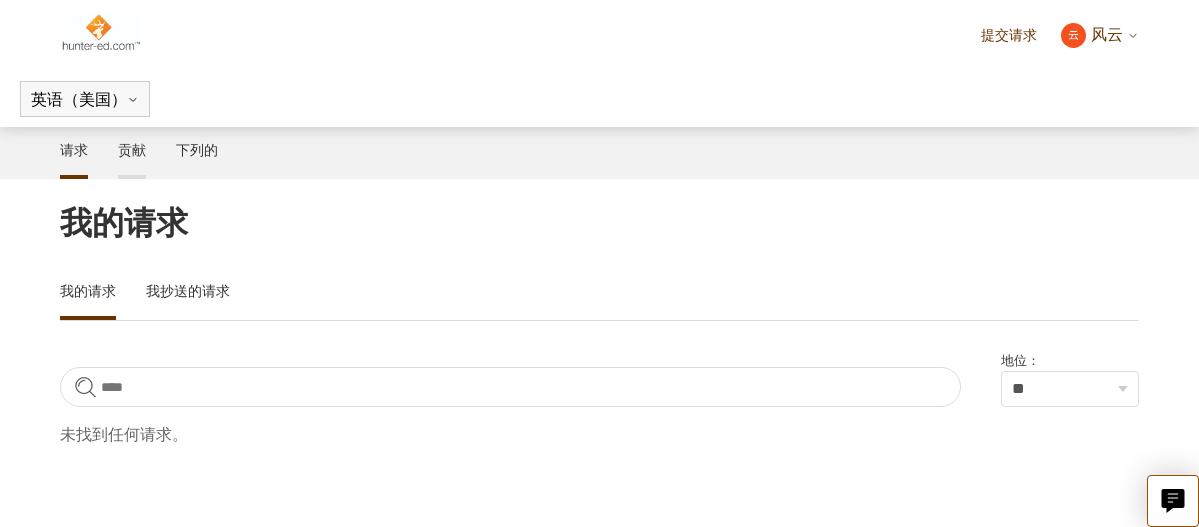 click on "贡献" at bounding box center [132, 150] 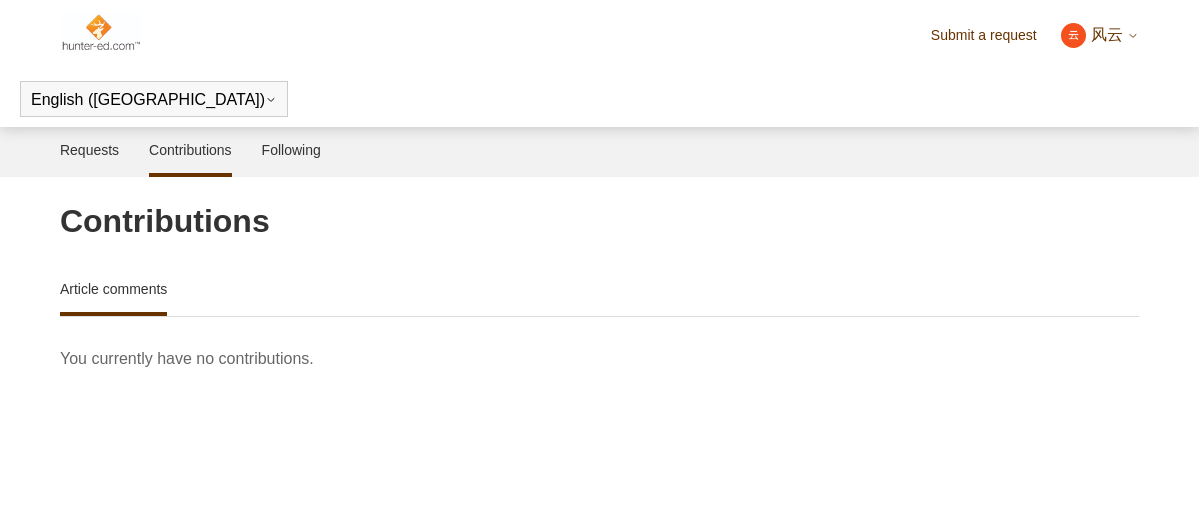 scroll, scrollTop: 0, scrollLeft: 0, axis: both 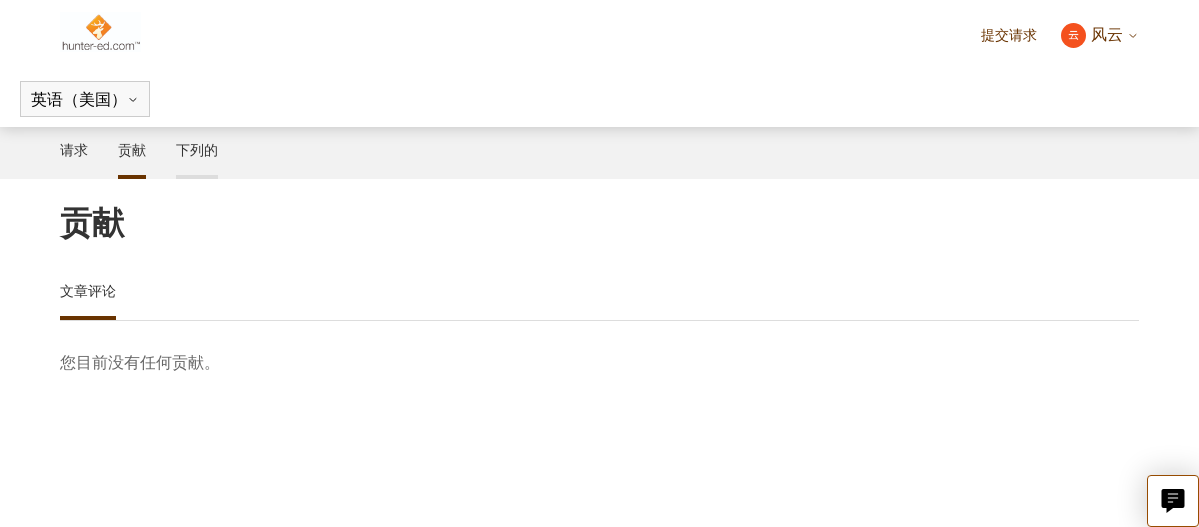 click on "下列的" at bounding box center (197, 150) 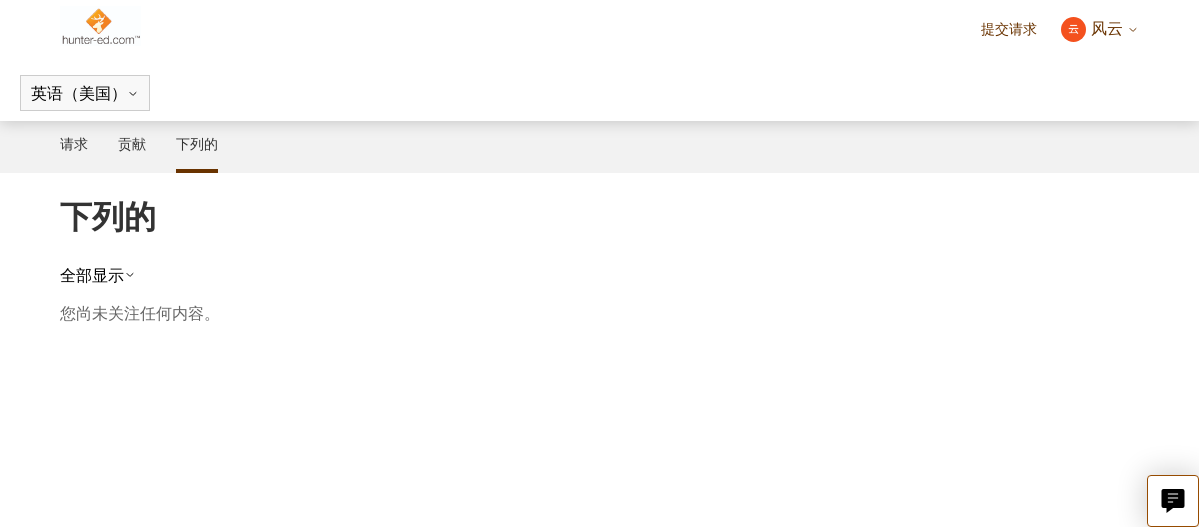 scroll, scrollTop: 0, scrollLeft: 0, axis: both 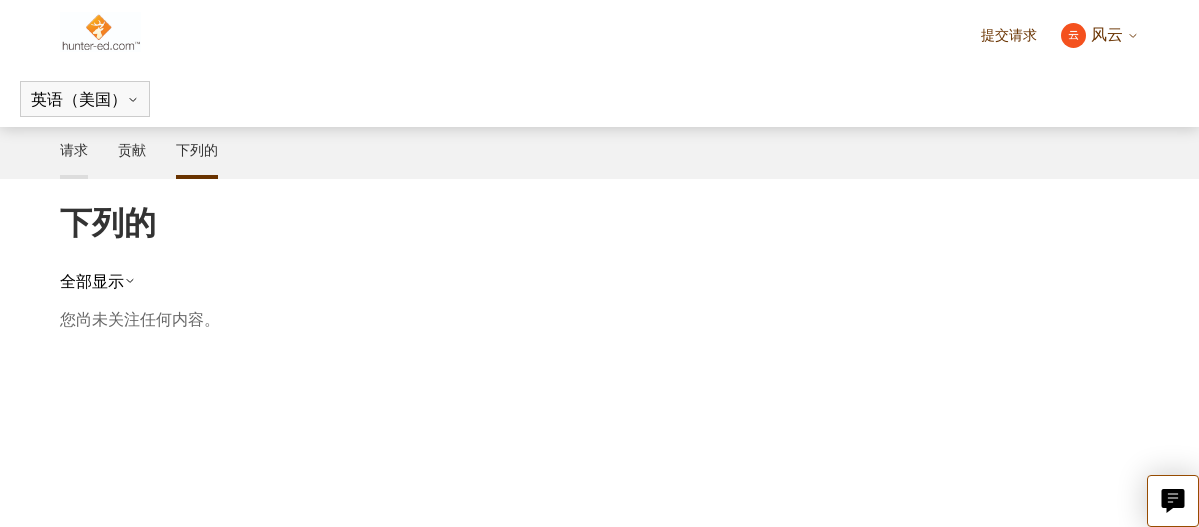 click on "请求" at bounding box center (74, 150) 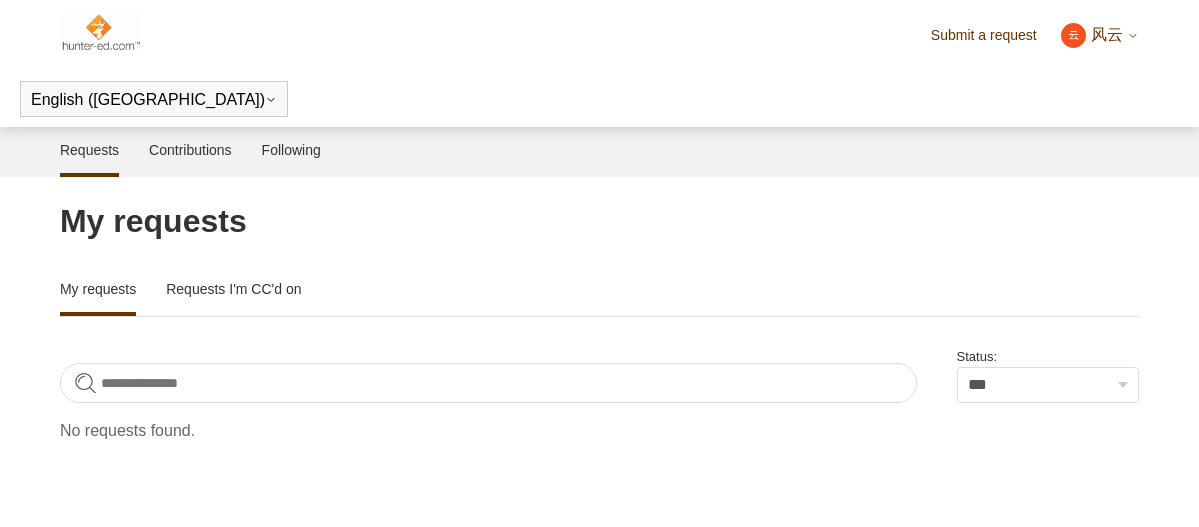 scroll, scrollTop: 0, scrollLeft: 0, axis: both 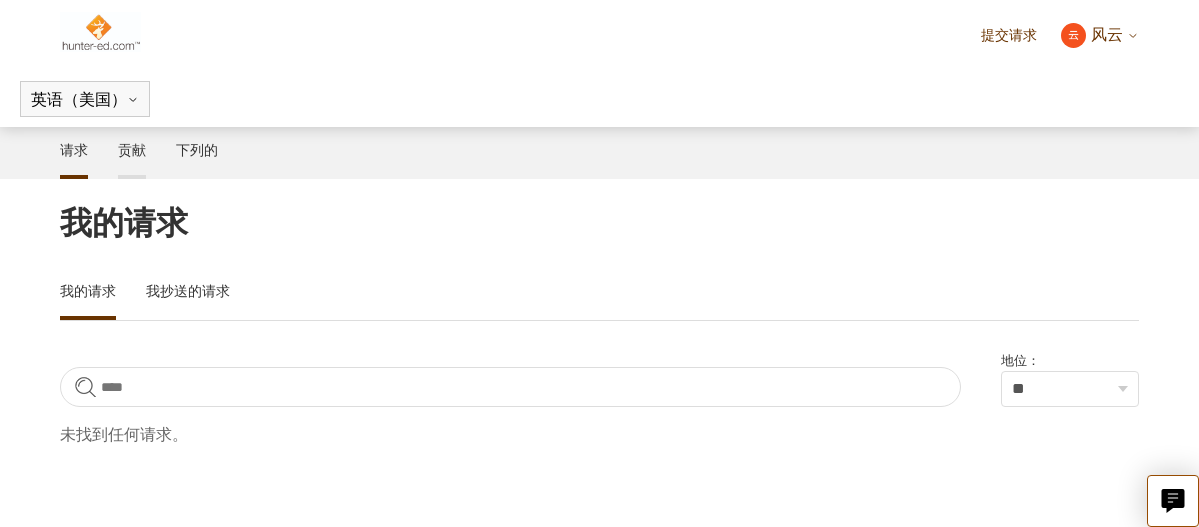 click on "贡献" at bounding box center (132, 149) 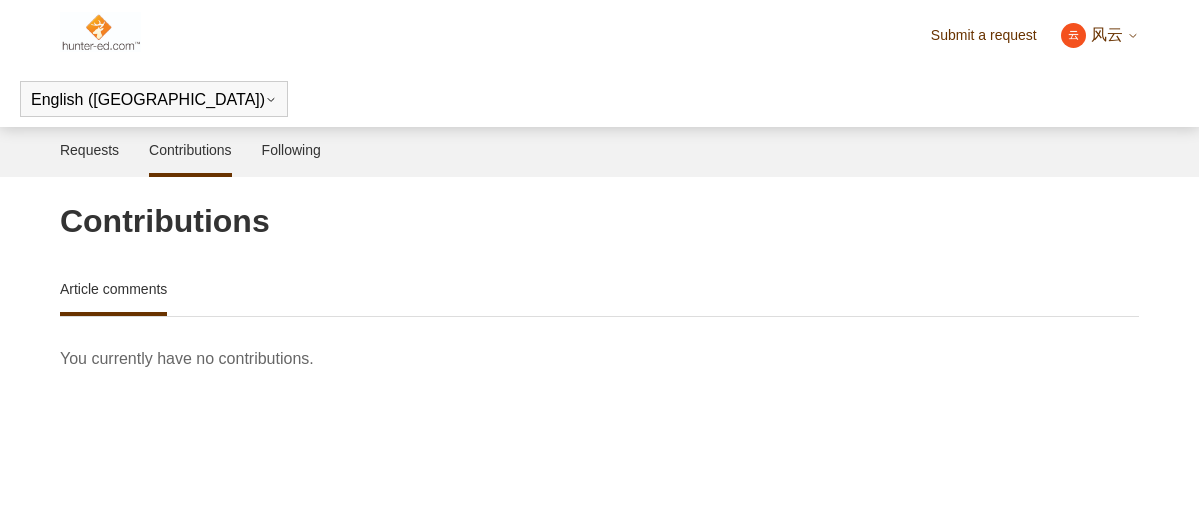 scroll, scrollTop: 0, scrollLeft: 0, axis: both 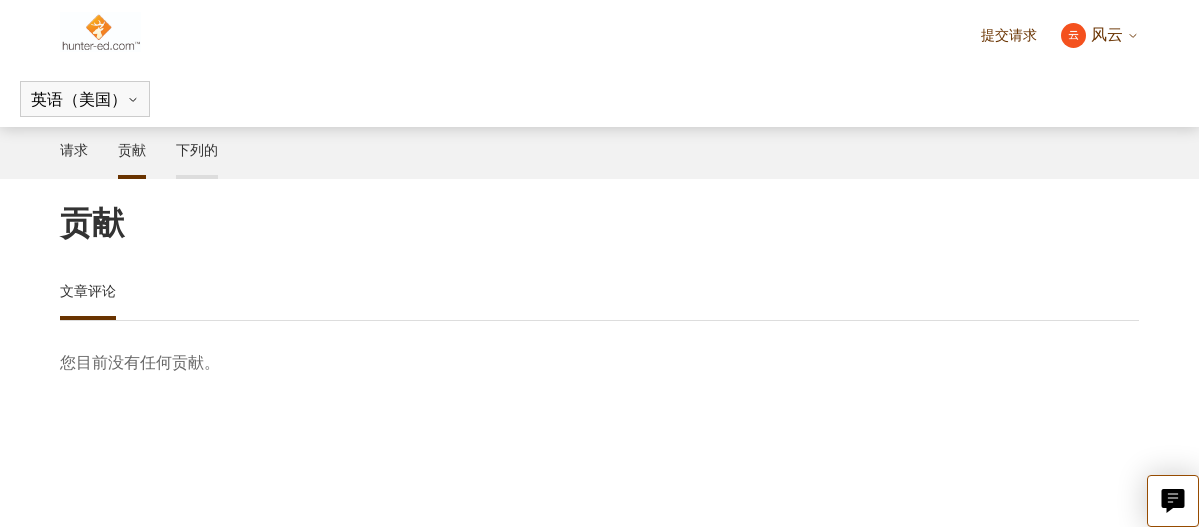 click on "下列的" at bounding box center (197, 149) 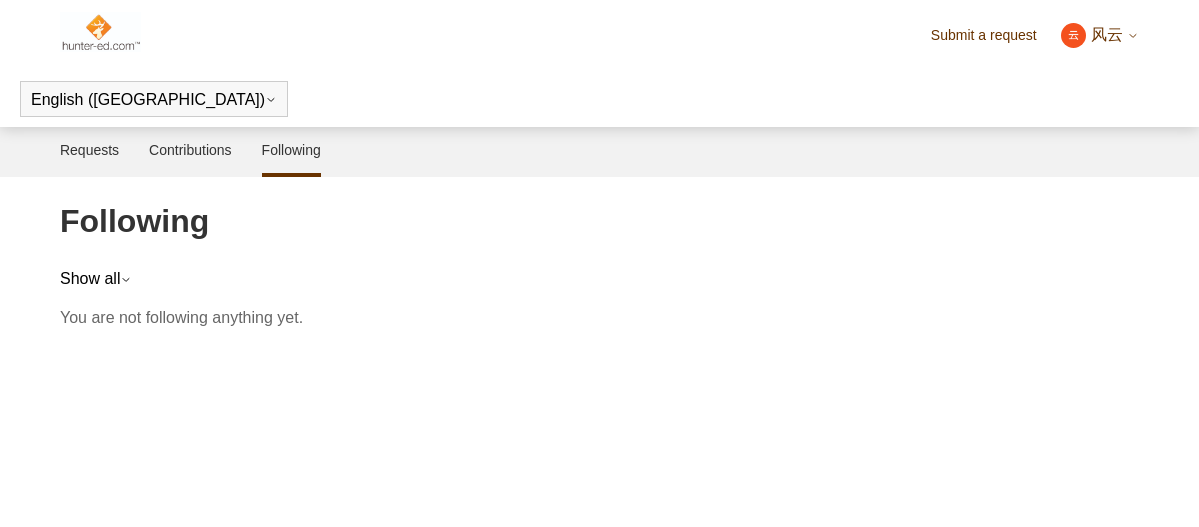 scroll, scrollTop: 0, scrollLeft: 0, axis: both 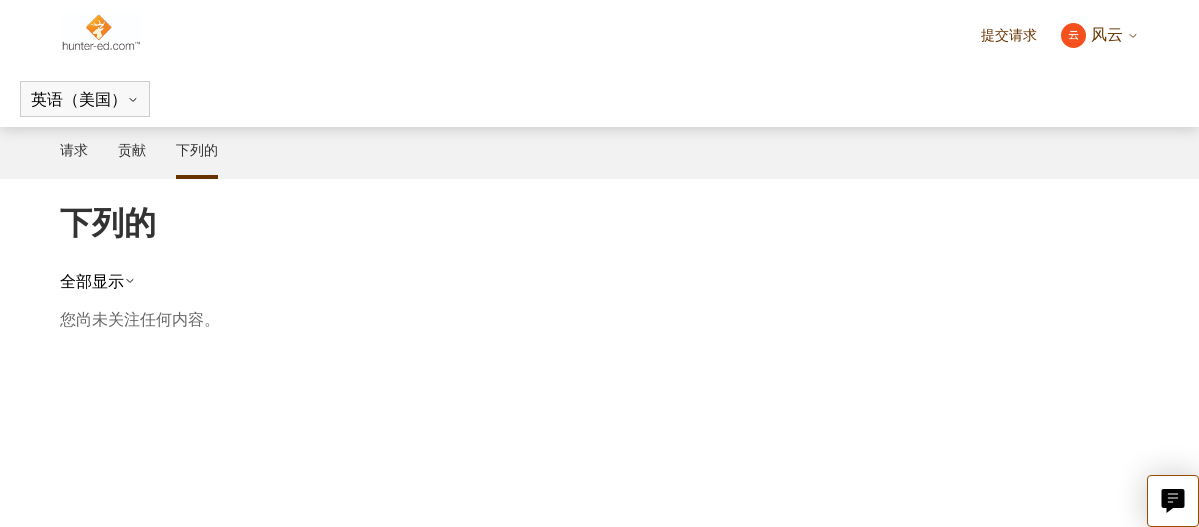 click on "提交请求" at bounding box center [1009, 35] 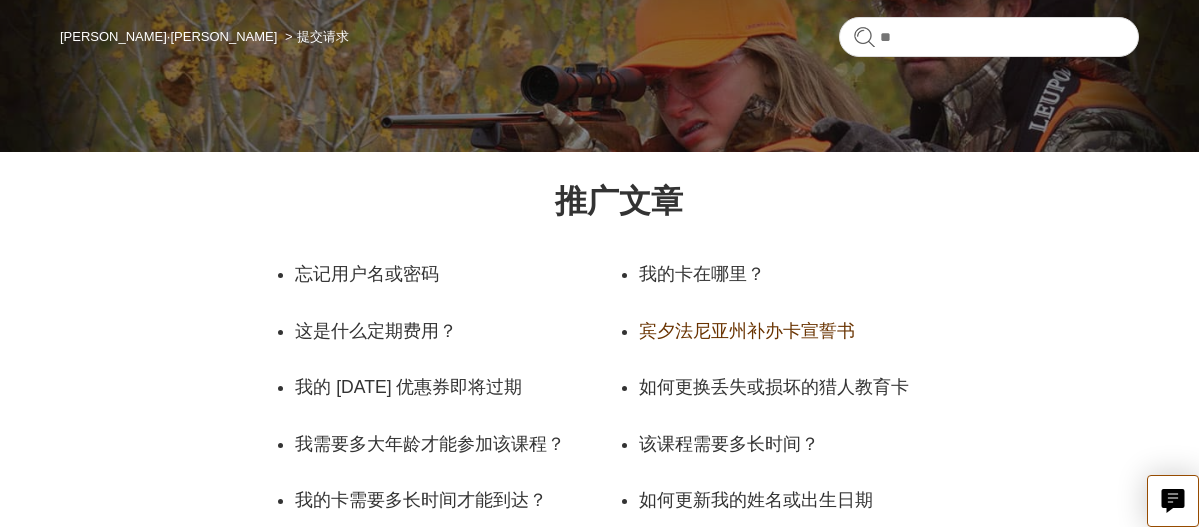 scroll, scrollTop: 166, scrollLeft: 0, axis: vertical 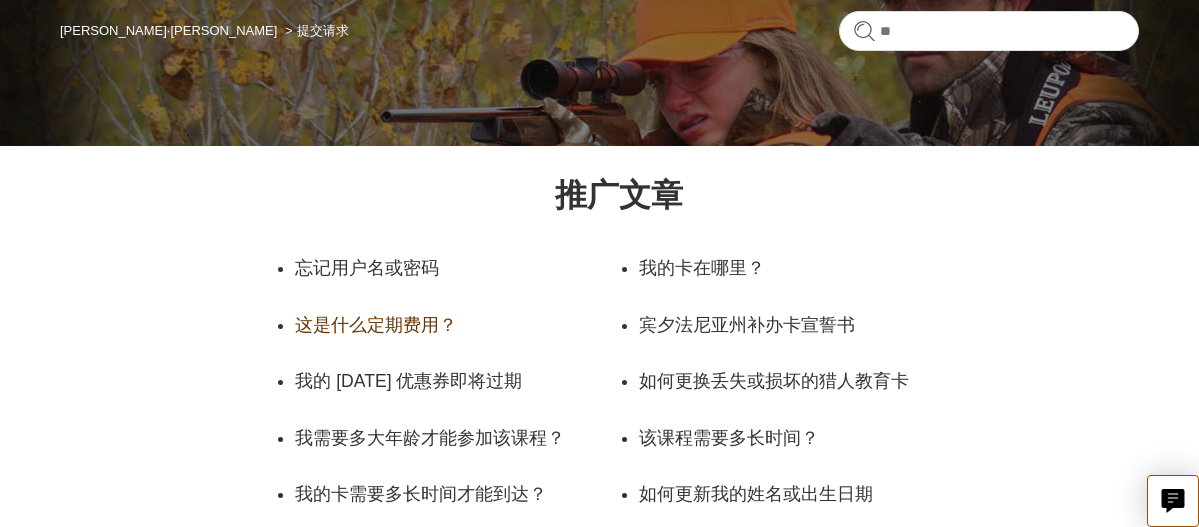click on "这是什么定期费用？" at bounding box center (376, 325) 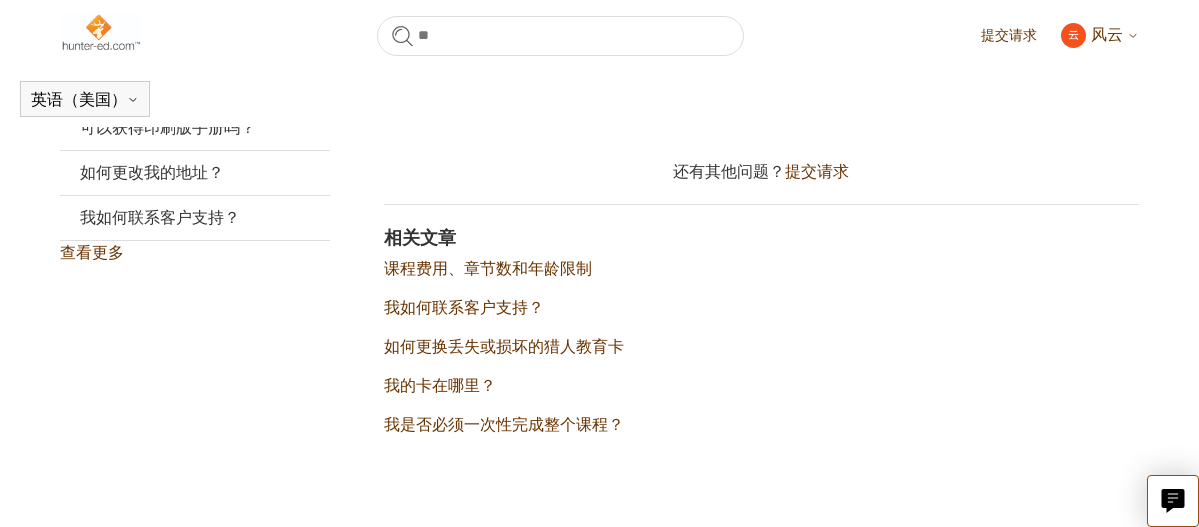 scroll, scrollTop: 620, scrollLeft: 0, axis: vertical 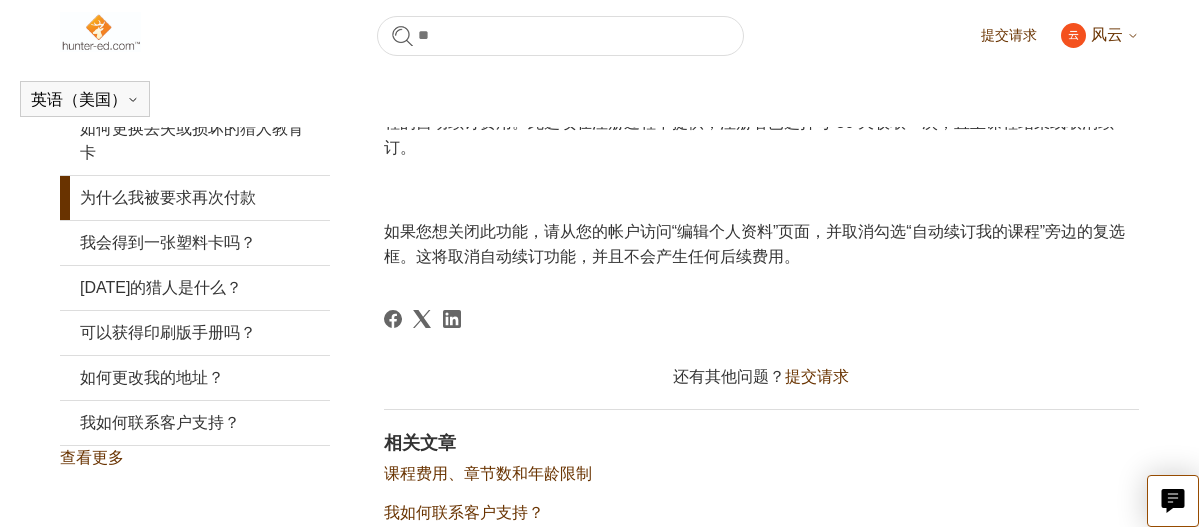 click on "为什么我被要求再次付款" at bounding box center (168, 197) 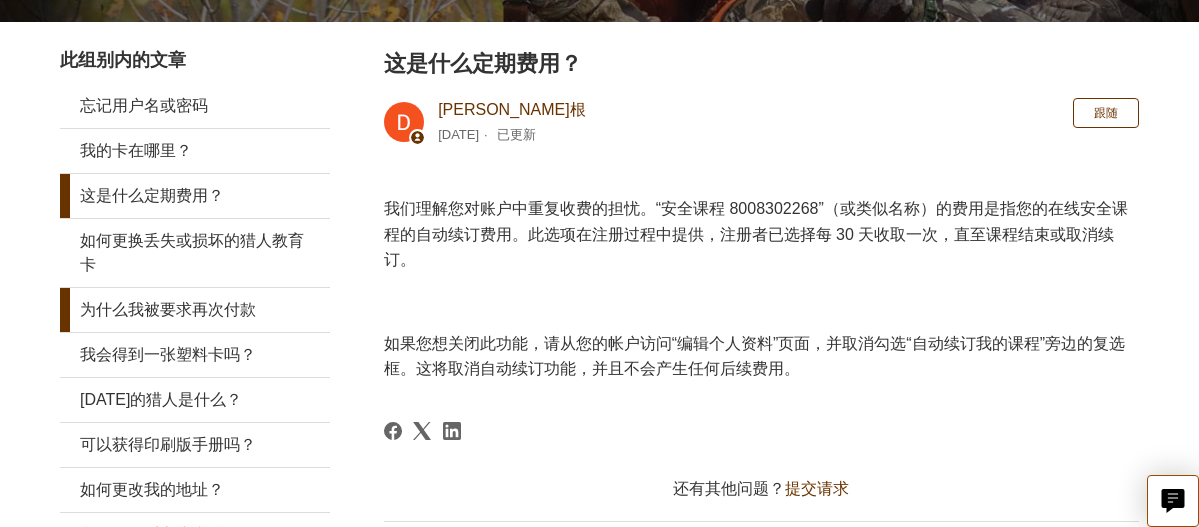 scroll, scrollTop: 418, scrollLeft: 0, axis: vertical 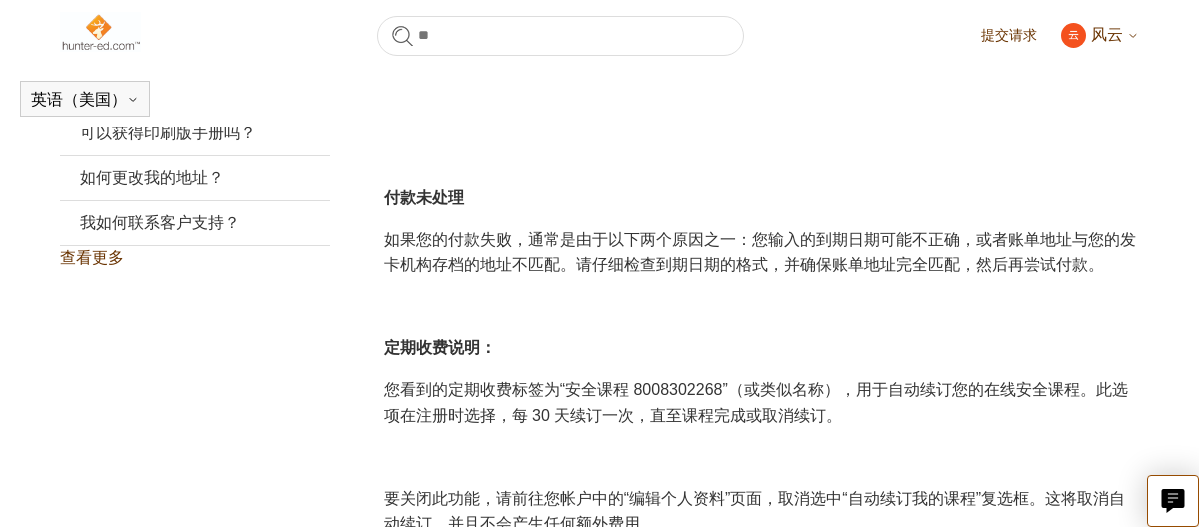 click on "风云" at bounding box center [1107, 34] 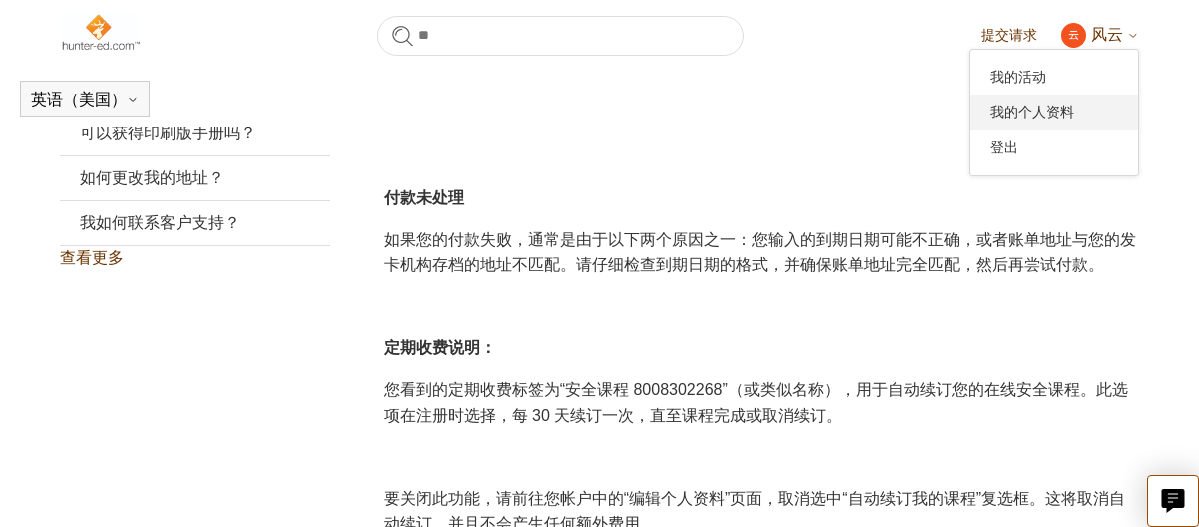 click on "我的个人资料" at bounding box center (1032, 112) 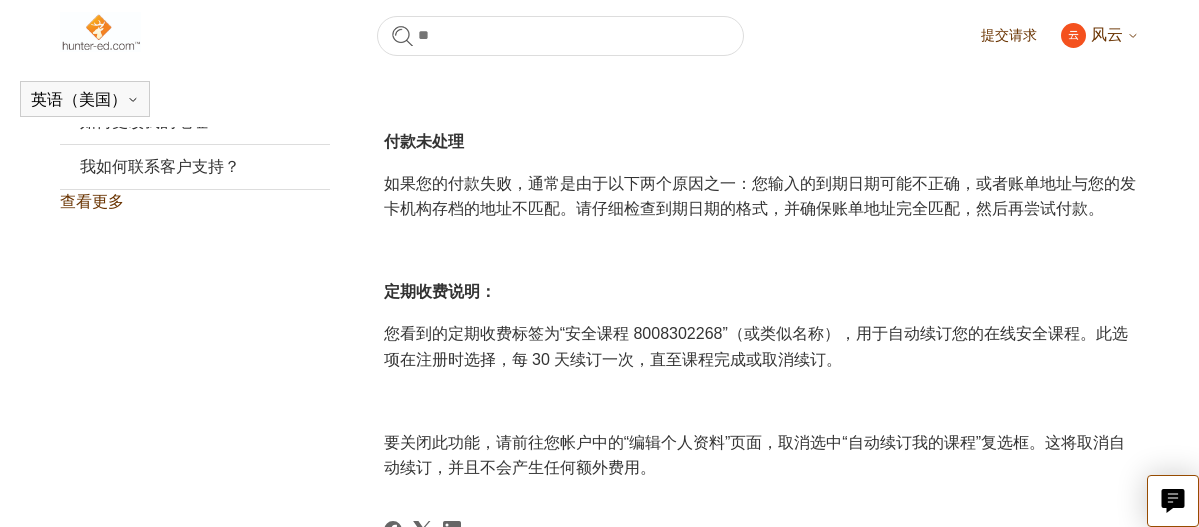 scroll, scrollTop: 675, scrollLeft: 0, axis: vertical 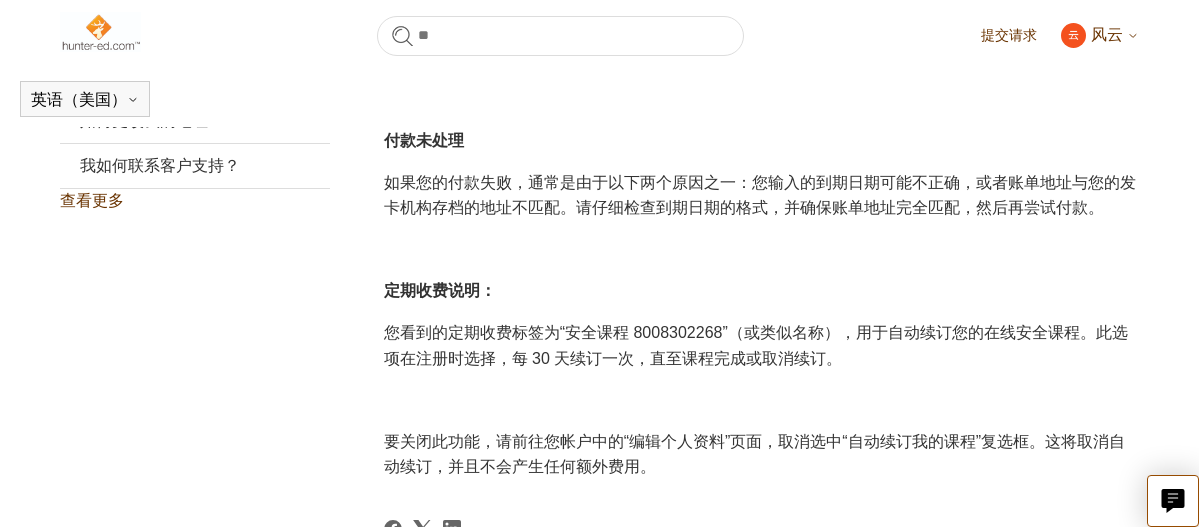 click on "查看更多" at bounding box center [92, 200] 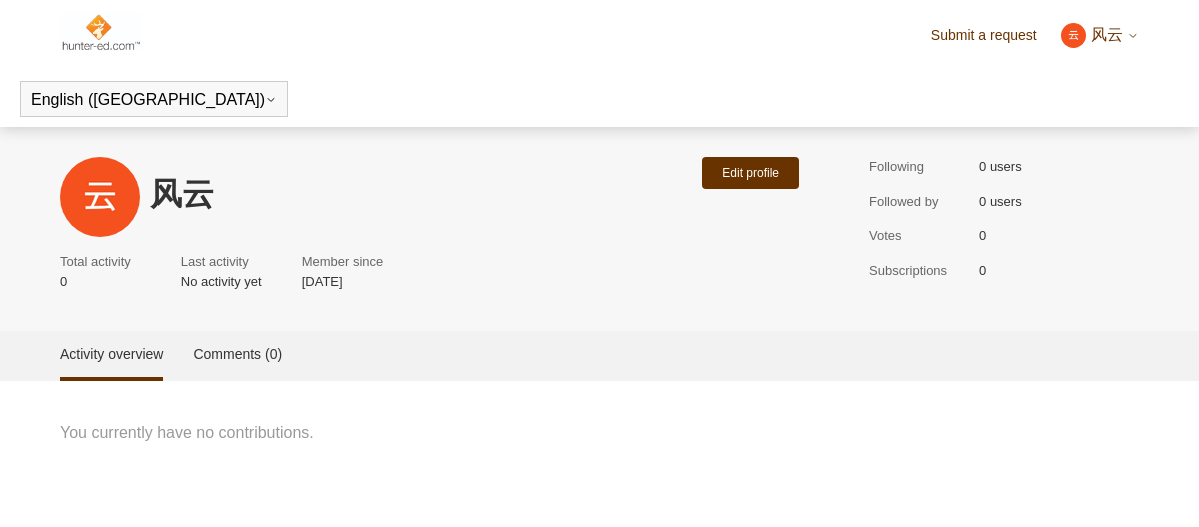 scroll, scrollTop: 0, scrollLeft: 0, axis: both 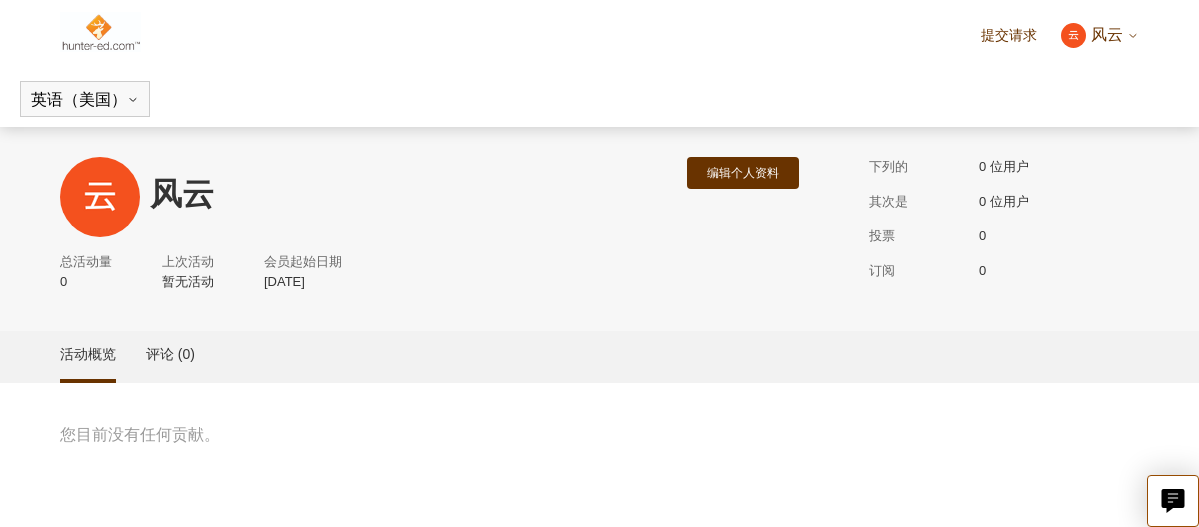 click on "2025年7月18日" at bounding box center (284, 281) 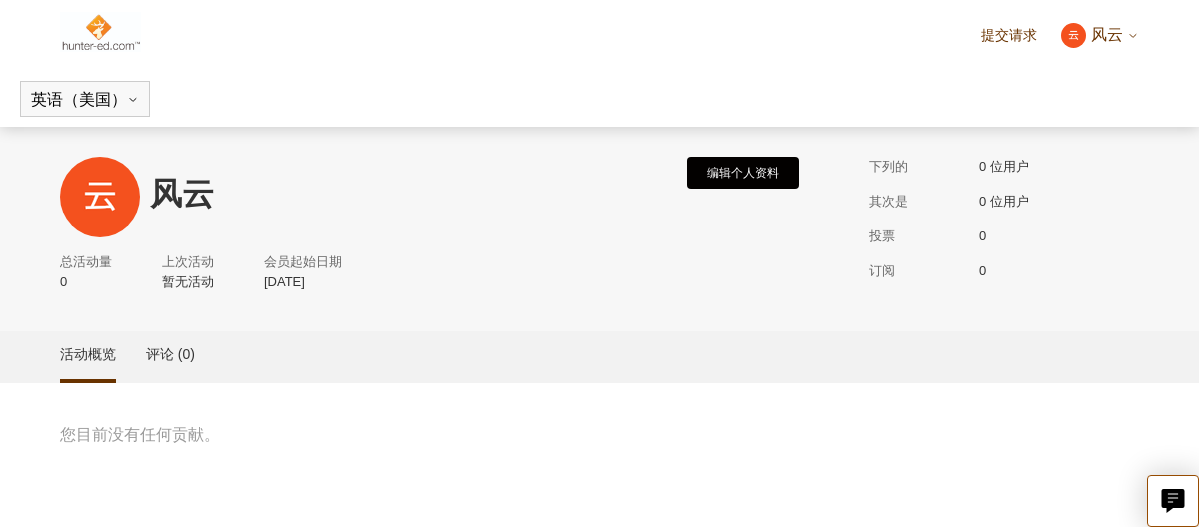 click on "编辑个人资料" at bounding box center (743, 173) 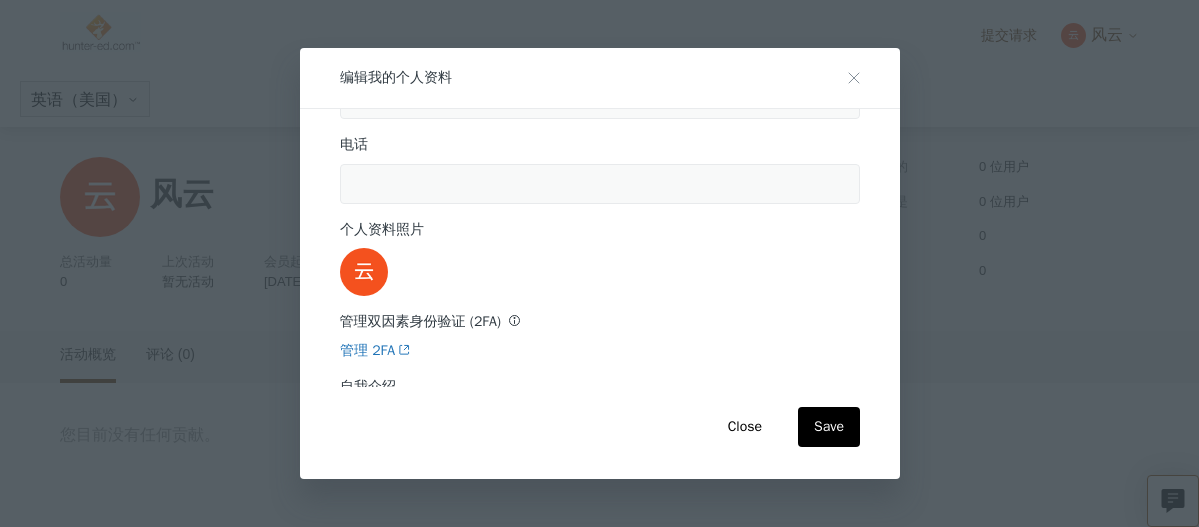 scroll, scrollTop: 429, scrollLeft: 0, axis: vertical 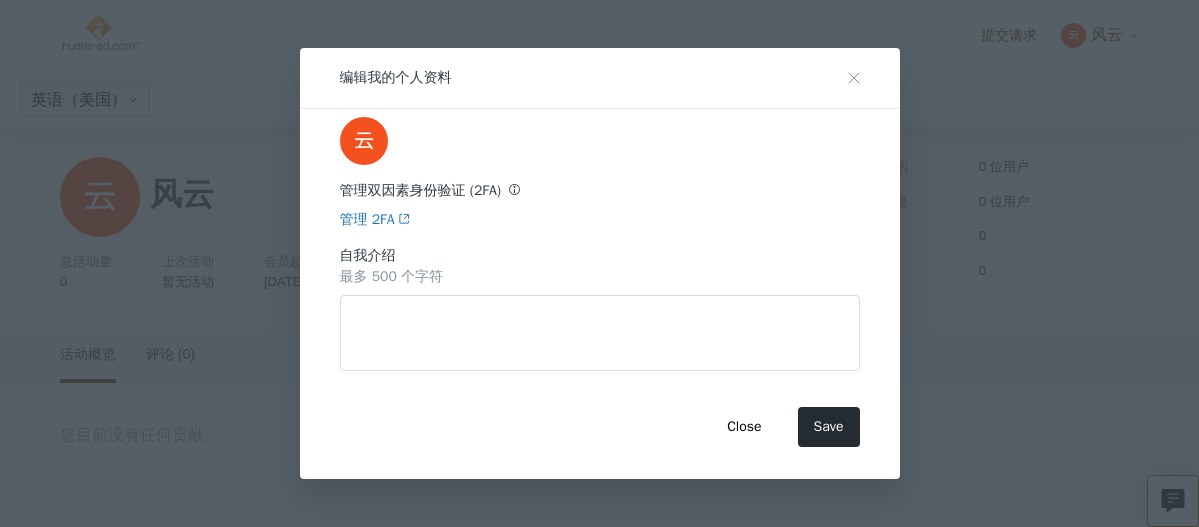 click on "Save" at bounding box center (829, 427) 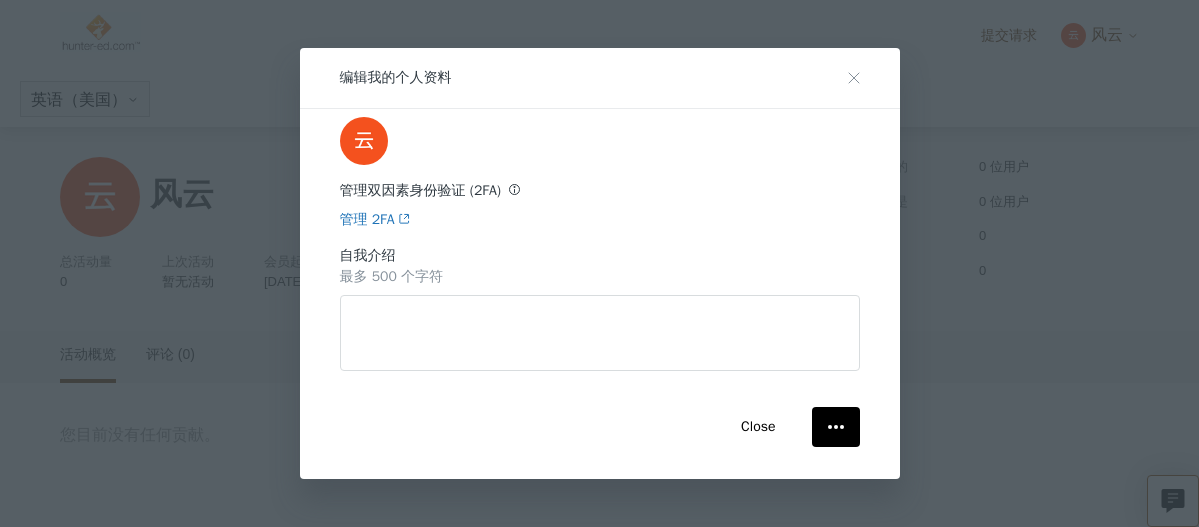click at bounding box center (836, 427) 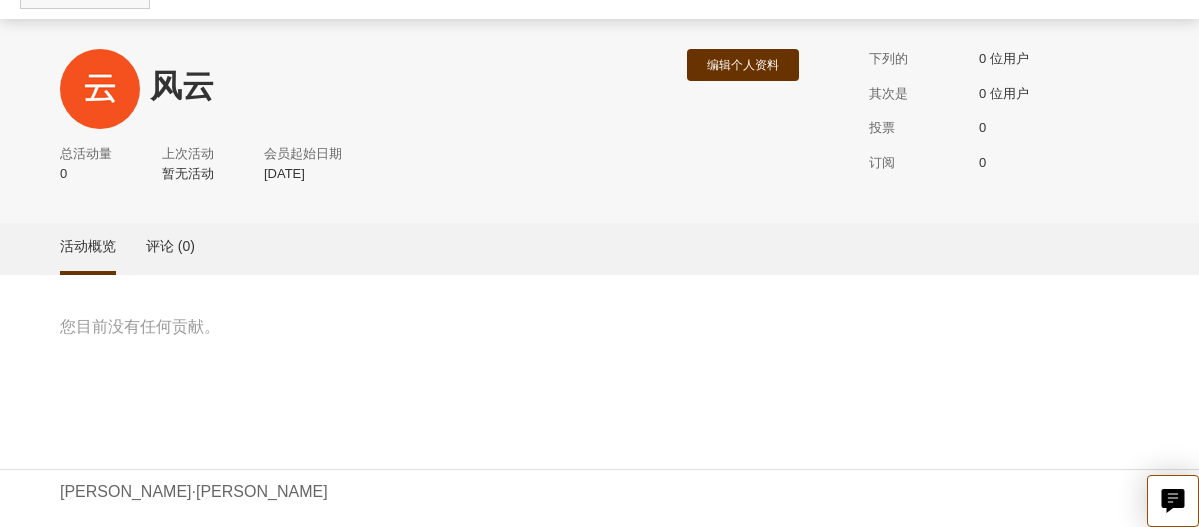 scroll, scrollTop: 133, scrollLeft: 0, axis: vertical 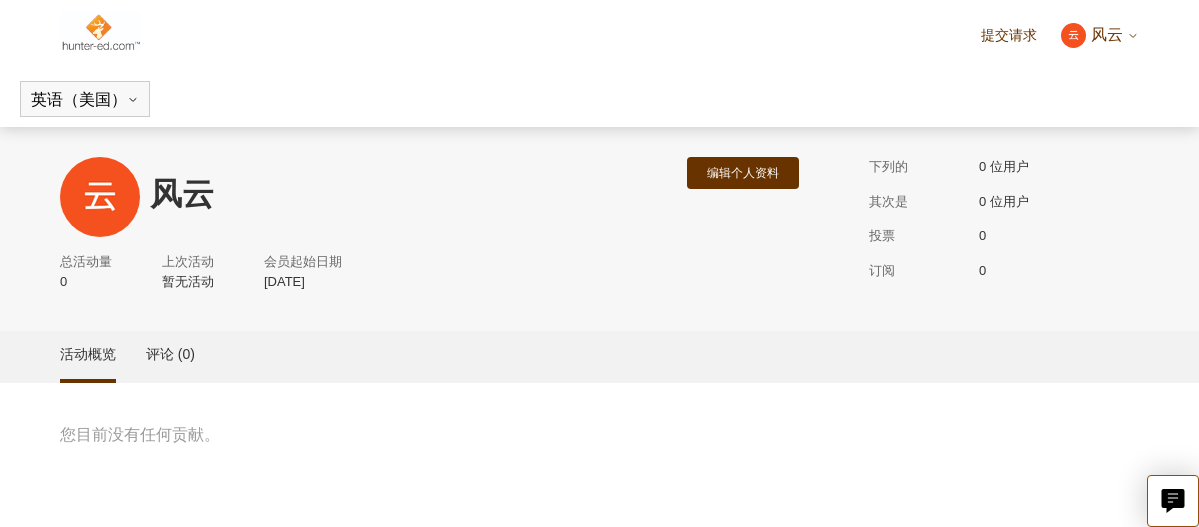click on "风云" at bounding box center [1107, 34] 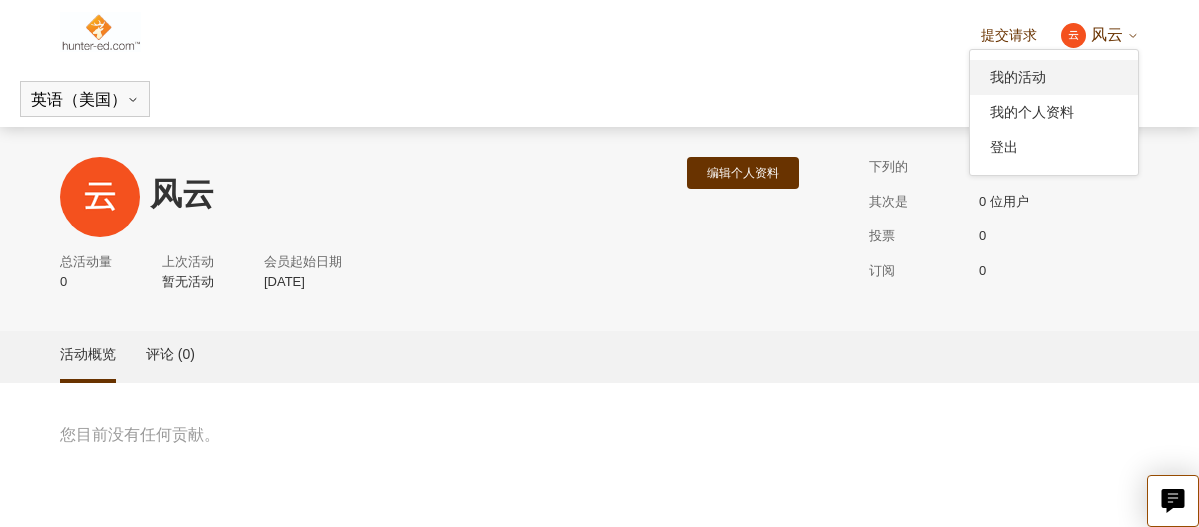 click on "我的活动" at bounding box center (1054, 77) 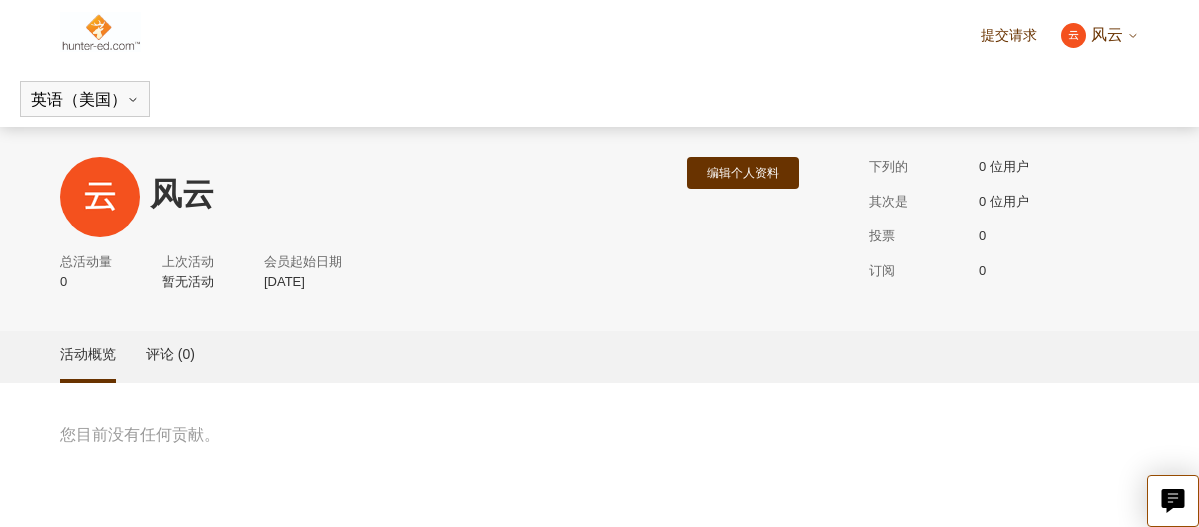 click on "会员起始日期" at bounding box center (303, 261) 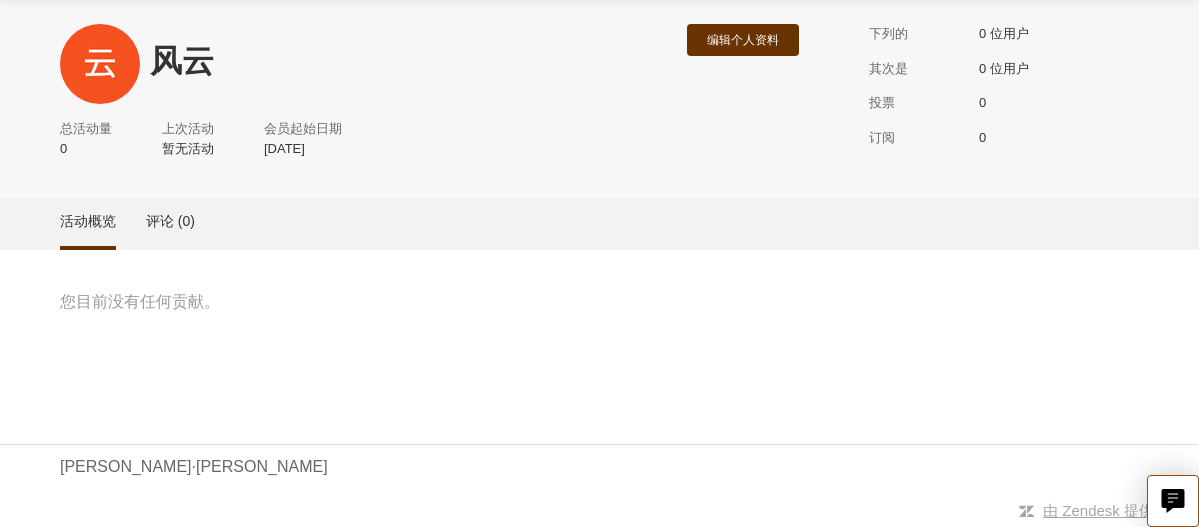 scroll, scrollTop: 0, scrollLeft: 0, axis: both 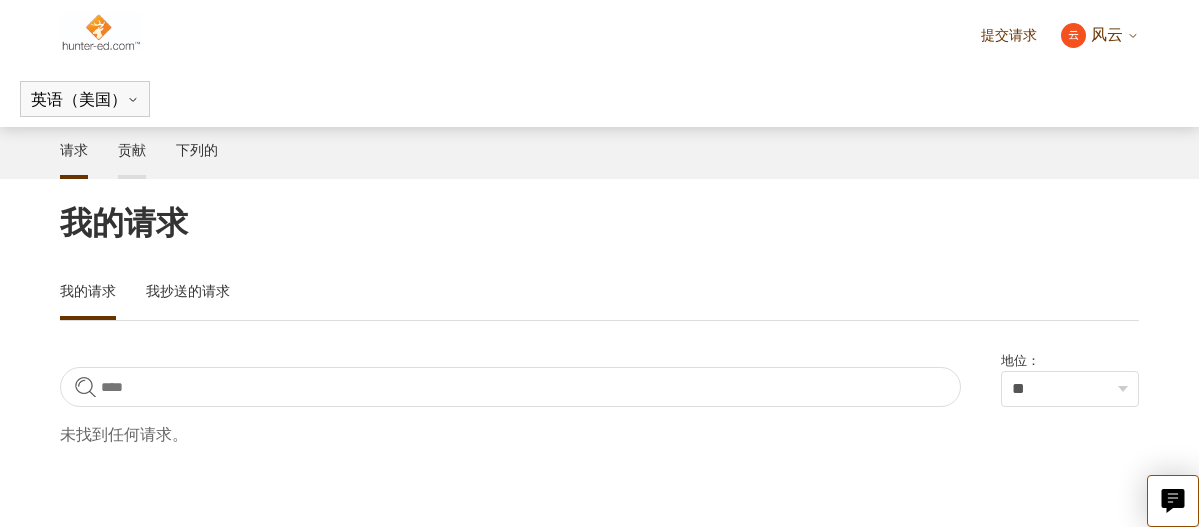 click on "贡献" at bounding box center (132, 149) 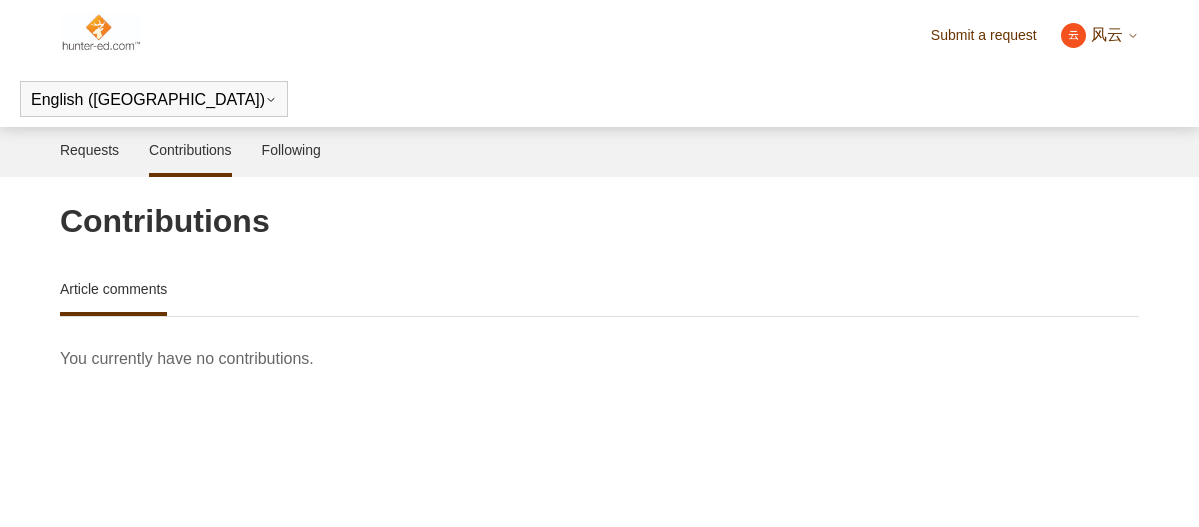 scroll, scrollTop: 0, scrollLeft: 0, axis: both 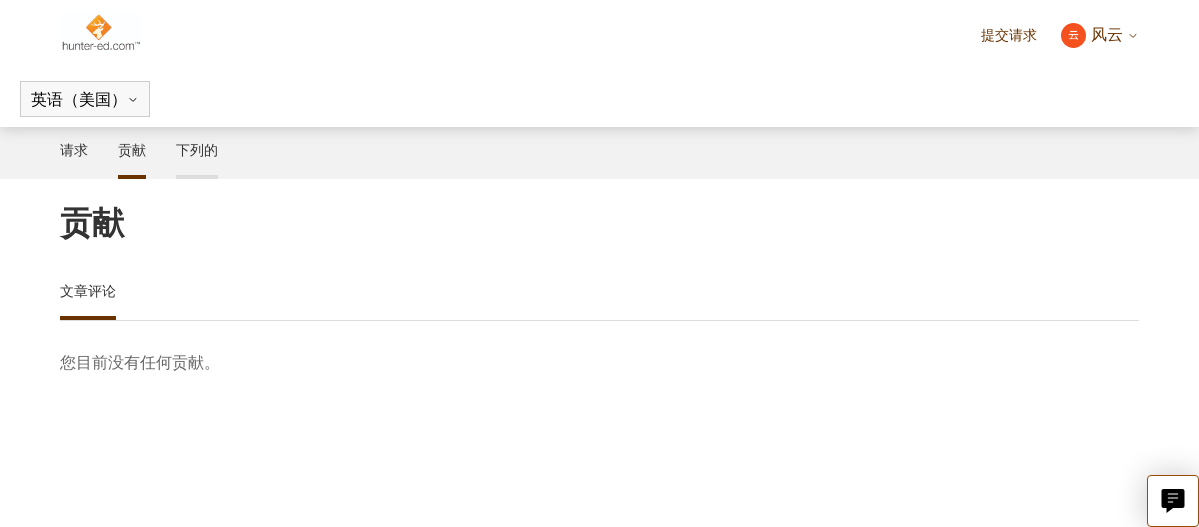 click on "下列的" at bounding box center (197, 149) 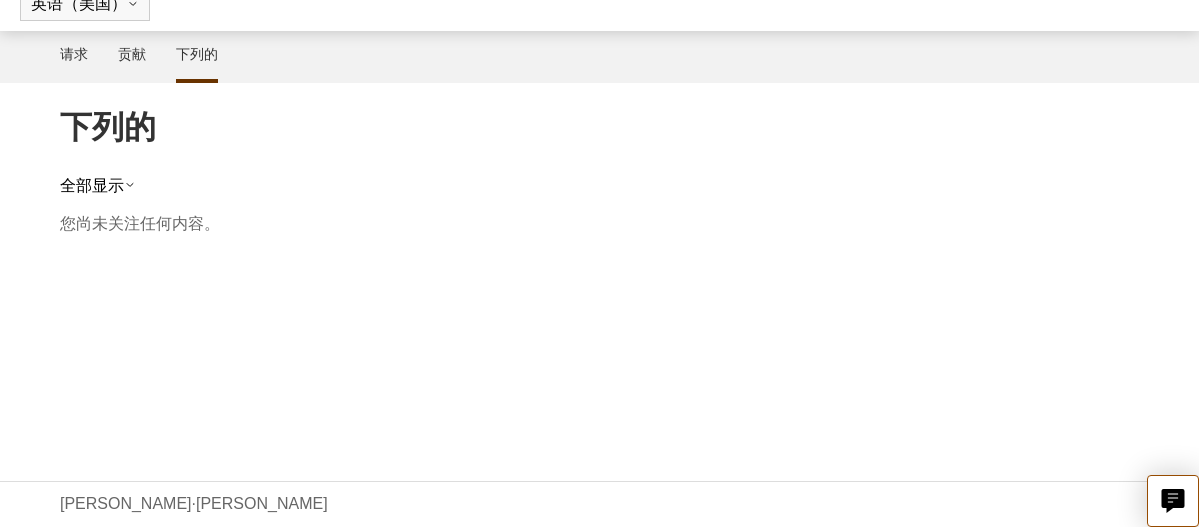scroll, scrollTop: 0, scrollLeft: 0, axis: both 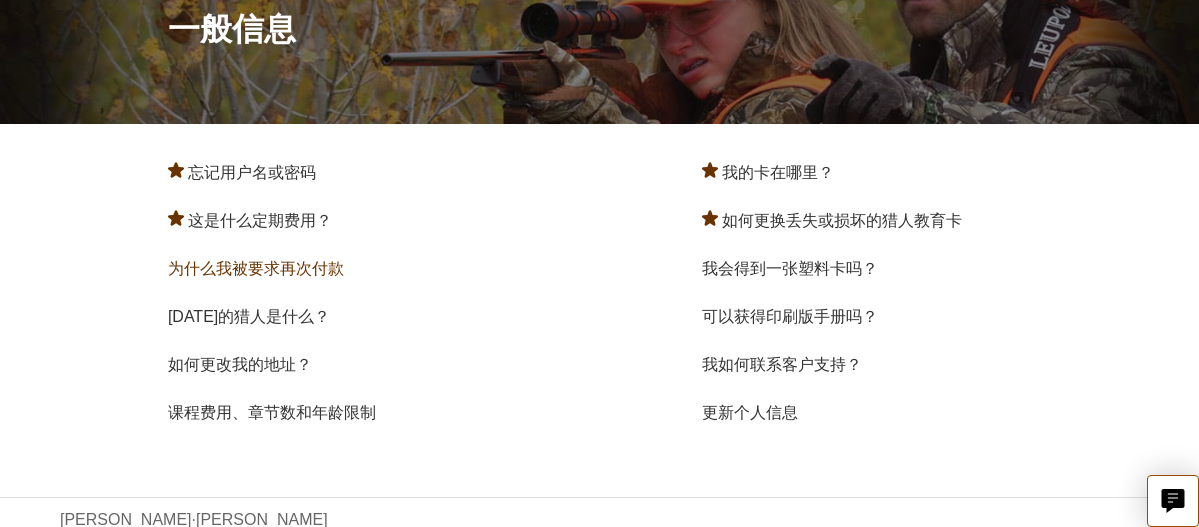 click on "为什么我被要求再次付款" at bounding box center (256, 268) 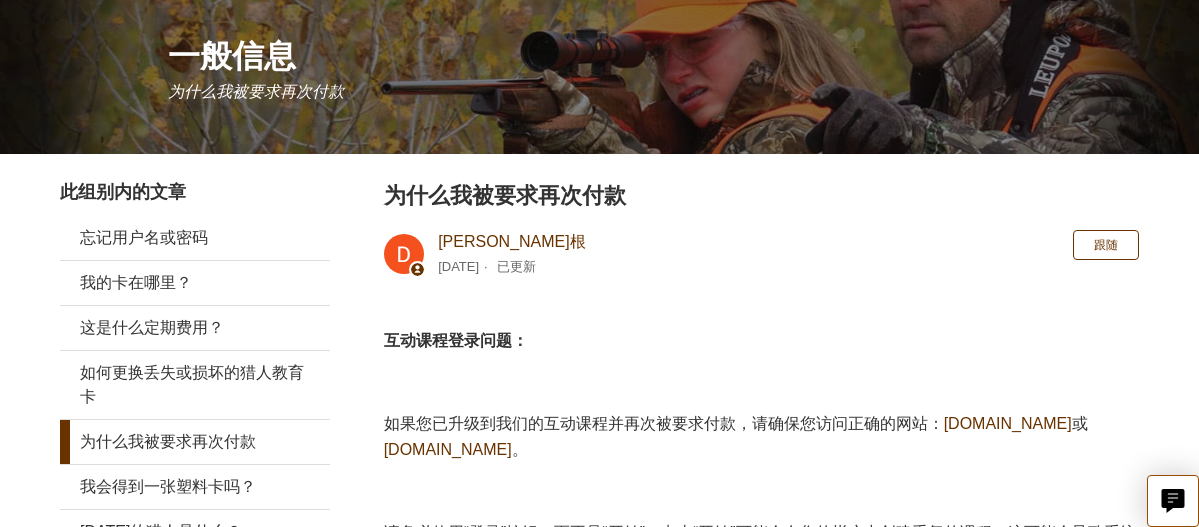 scroll, scrollTop: 249, scrollLeft: 0, axis: vertical 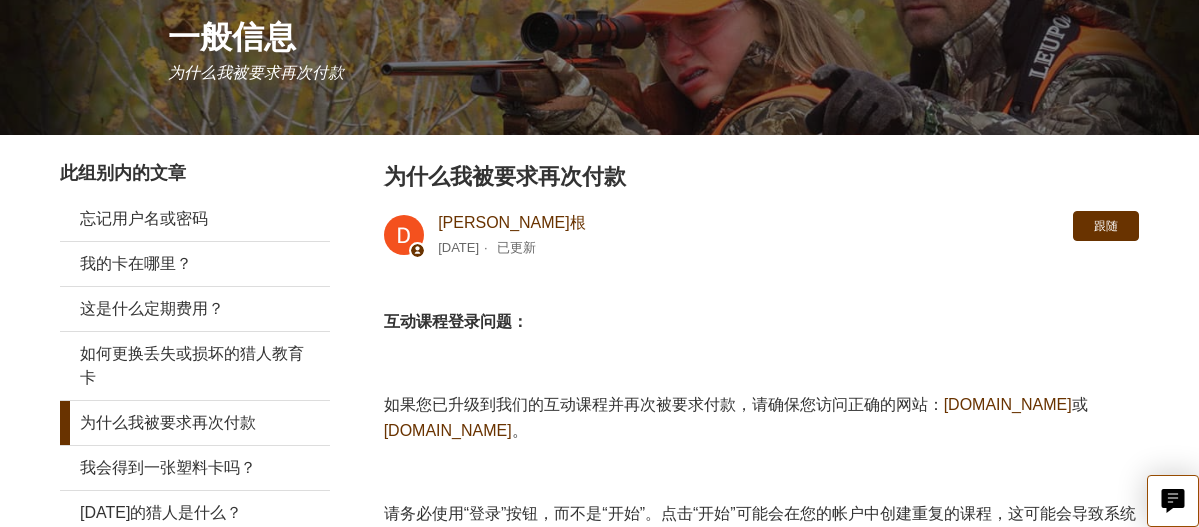click on "跟随" at bounding box center (1106, 226) 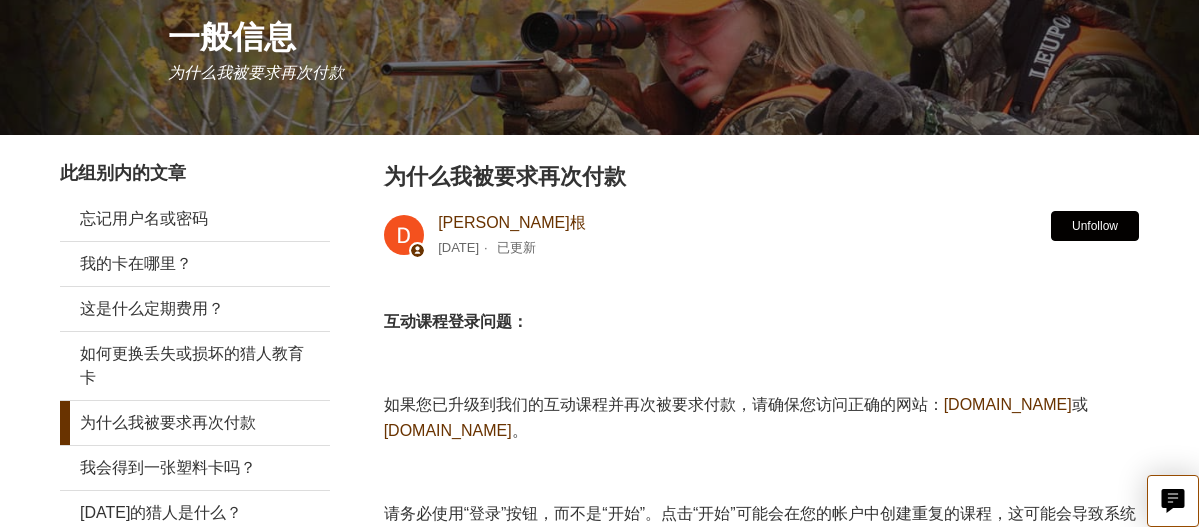 click on "Unfollow" at bounding box center [1095, 226] 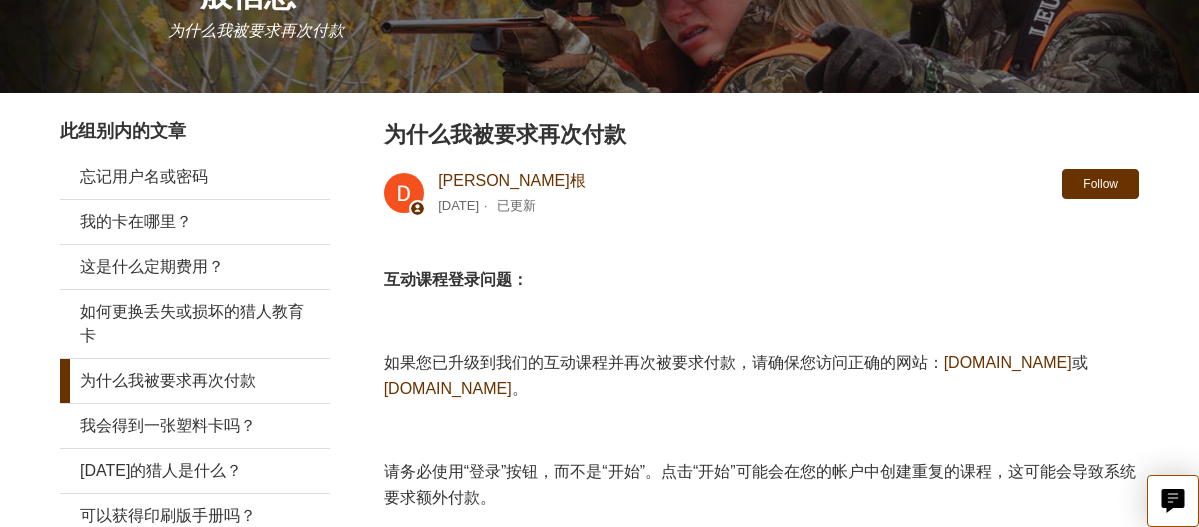 scroll, scrollTop: 295, scrollLeft: 0, axis: vertical 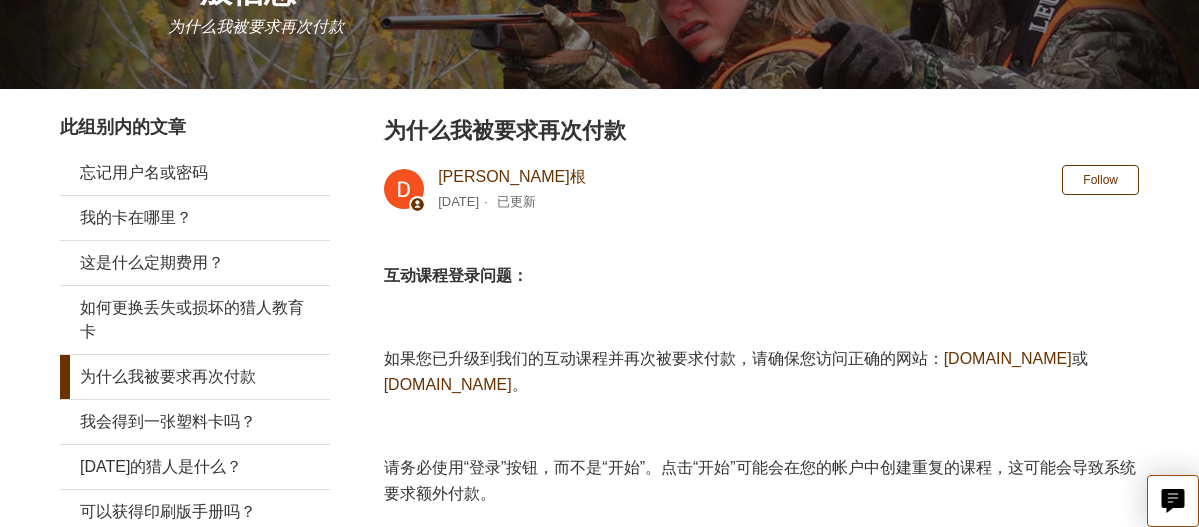 click on "www.ilearntohunt.com" at bounding box center [1008, 358] 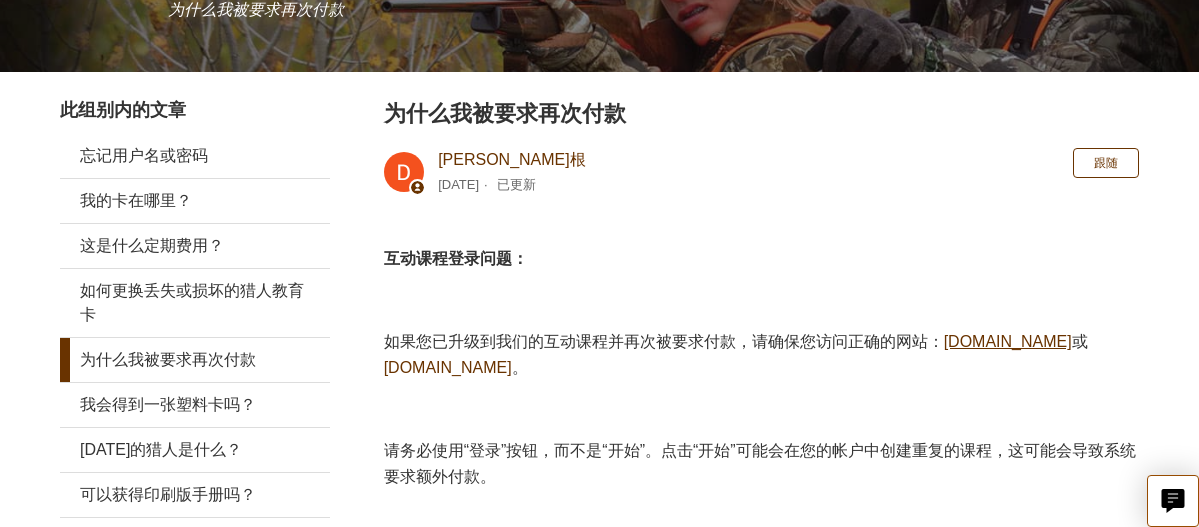 scroll, scrollTop: 313, scrollLeft: 0, axis: vertical 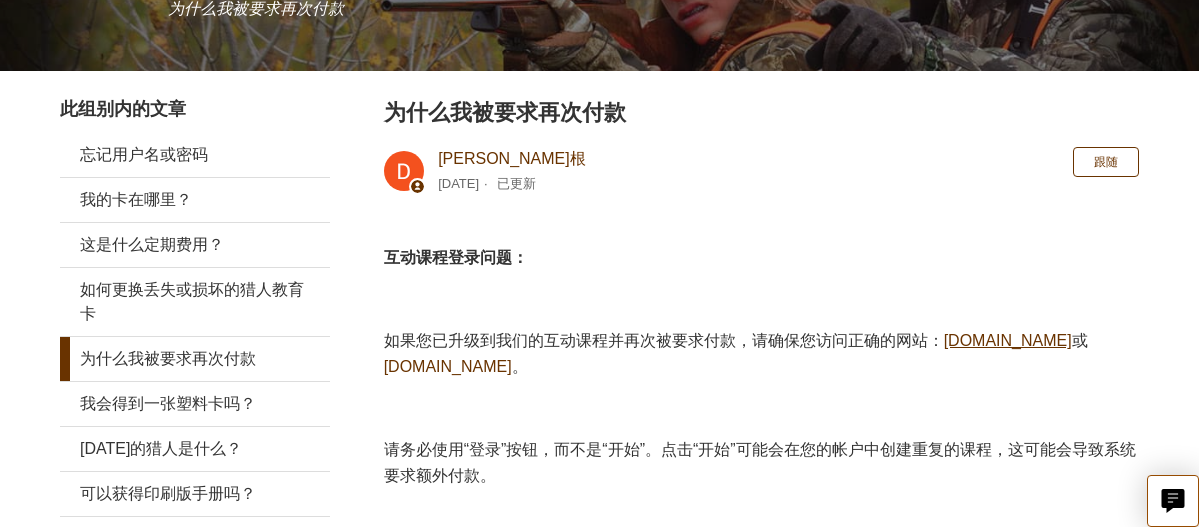 click on "www.ilearntoboat.com" at bounding box center [448, 366] 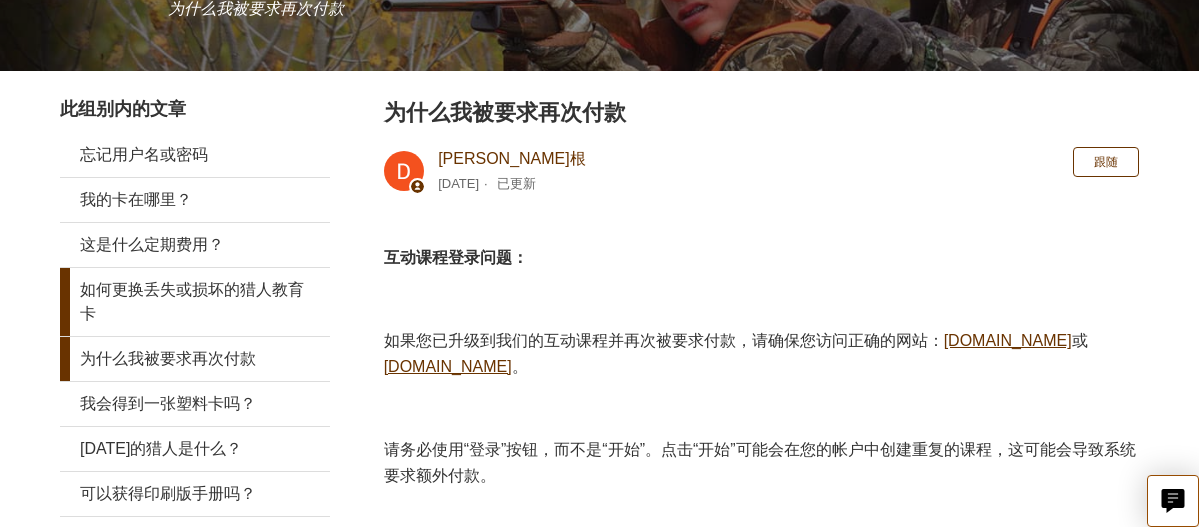 scroll, scrollTop: 339, scrollLeft: 0, axis: vertical 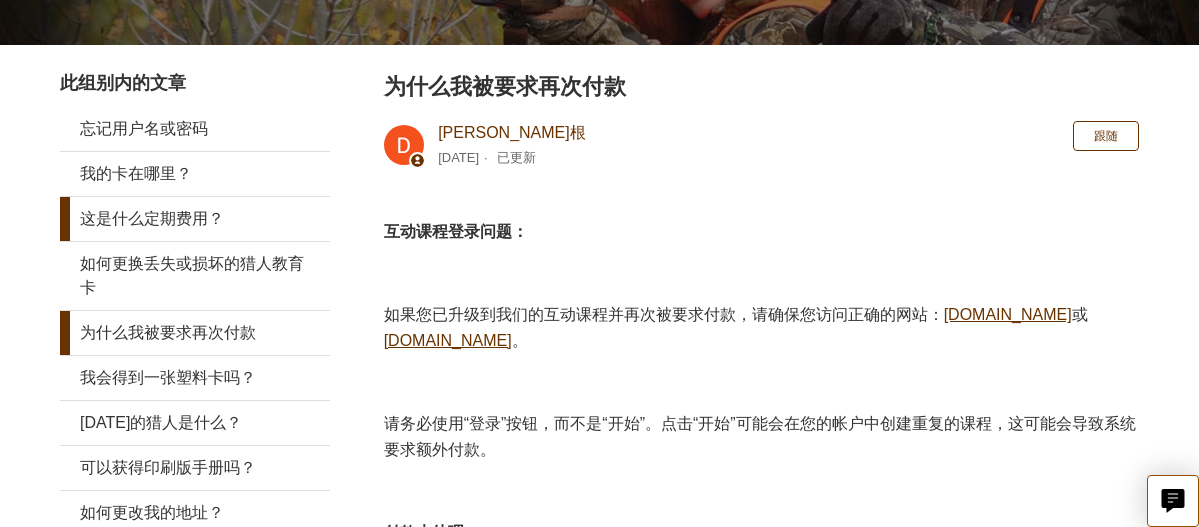 click on "这是什么定期费用？" at bounding box center (152, 218) 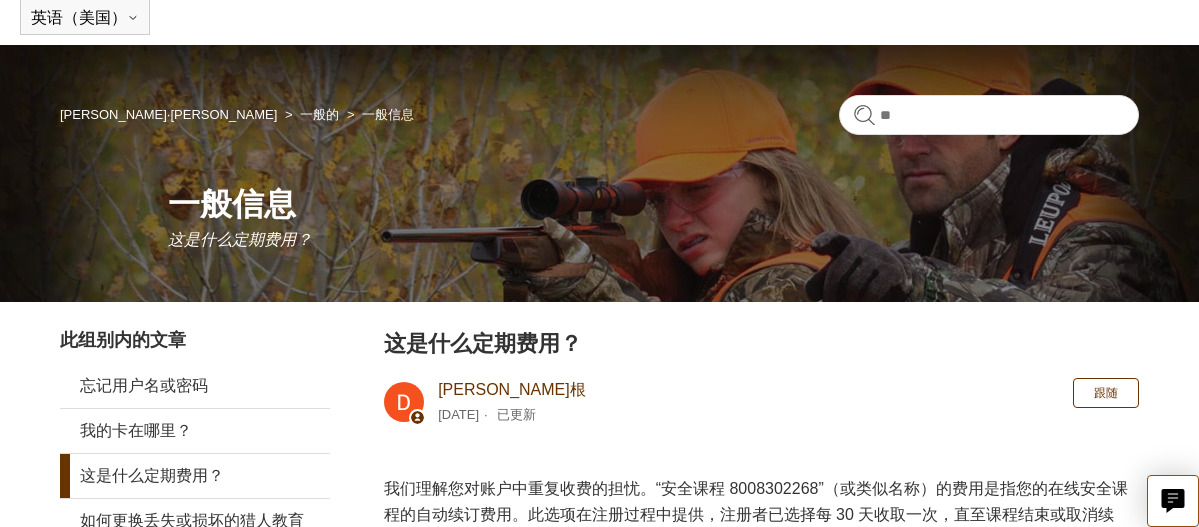 scroll, scrollTop: 26, scrollLeft: 0, axis: vertical 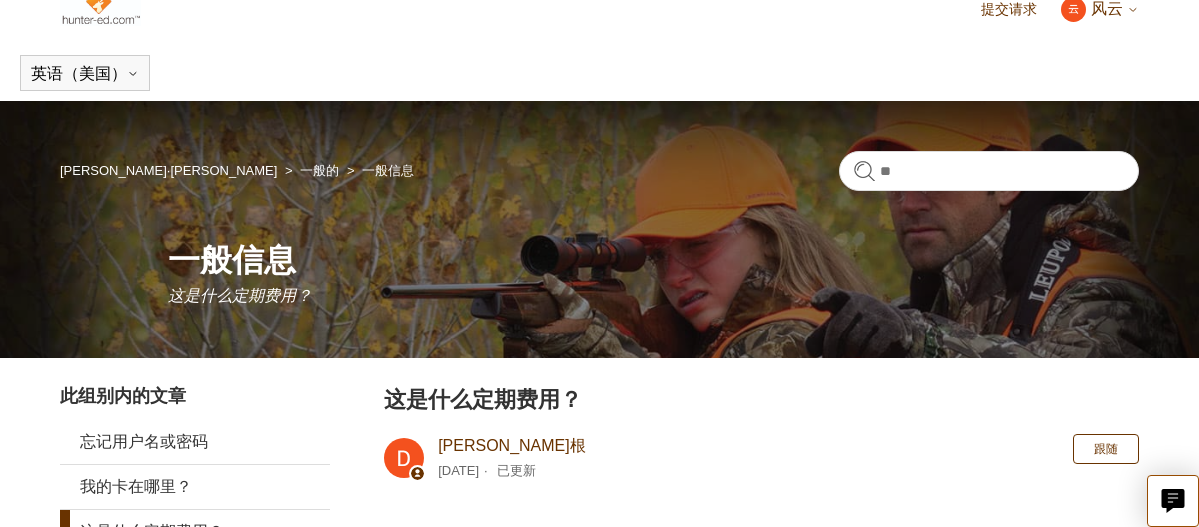 click on "风云" at bounding box center [1107, 8] 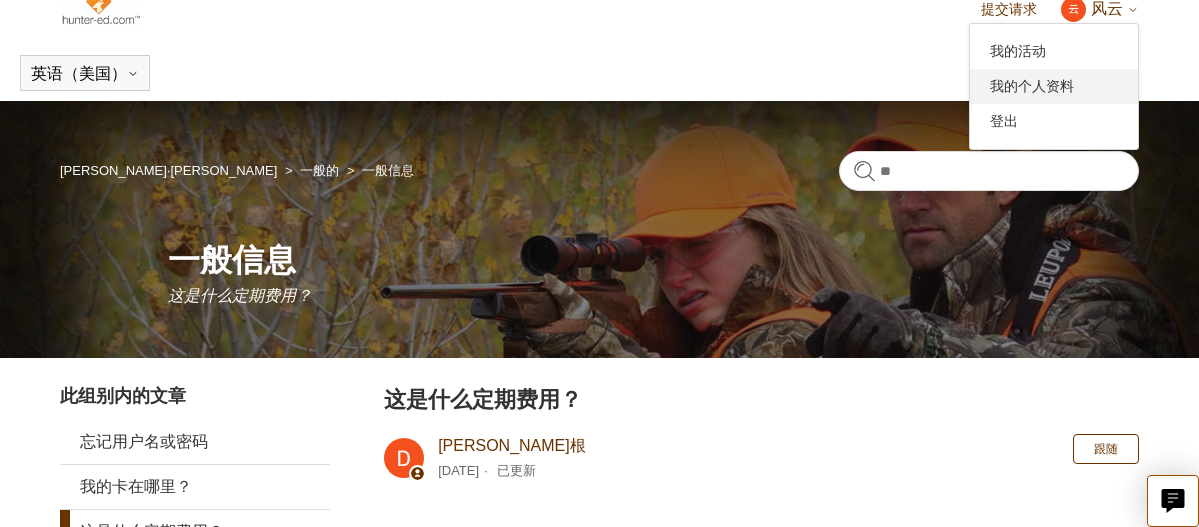 click on "我的个人资料" at bounding box center (1054, 86) 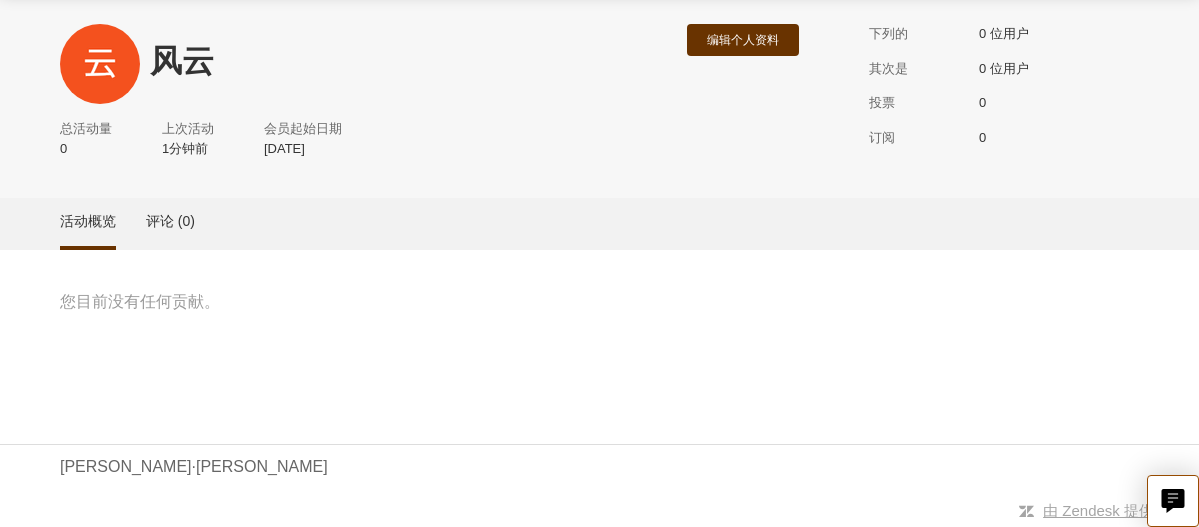 scroll, scrollTop: 0, scrollLeft: 0, axis: both 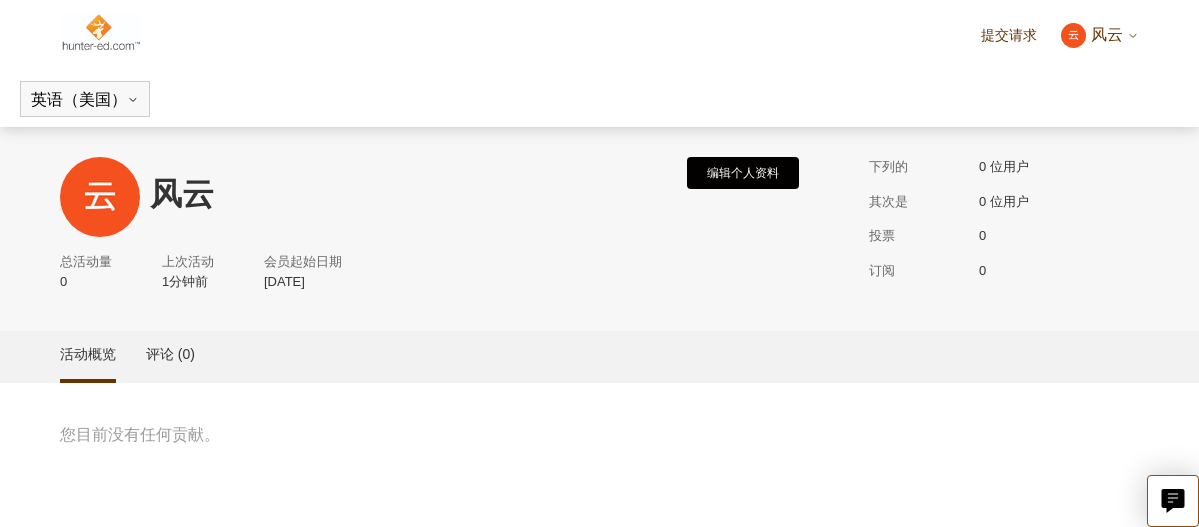 click on "编辑个人资料" at bounding box center [743, 173] 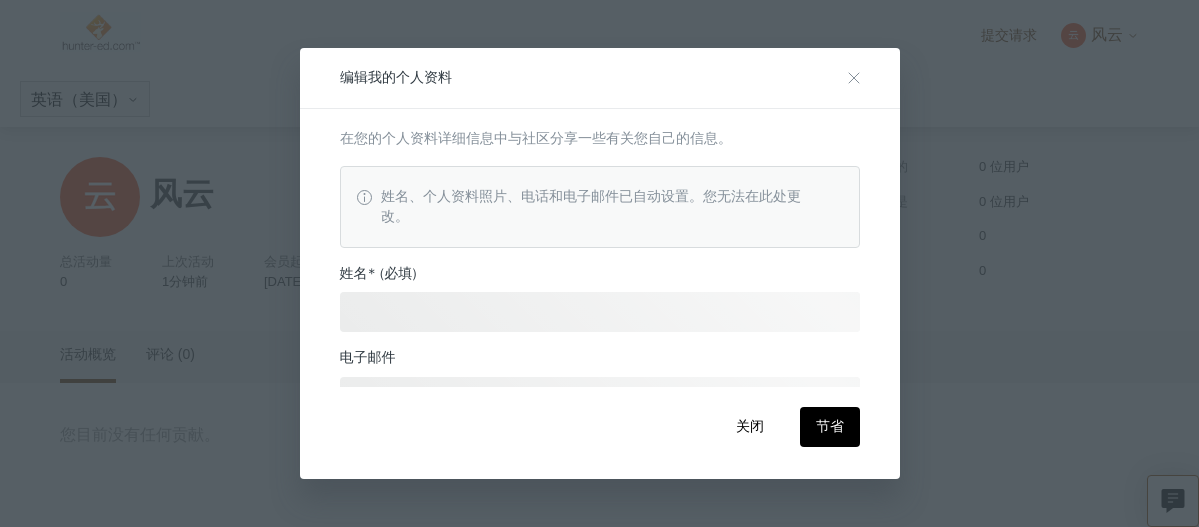 scroll, scrollTop: 423, scrollLeft: 0, axis: vertical 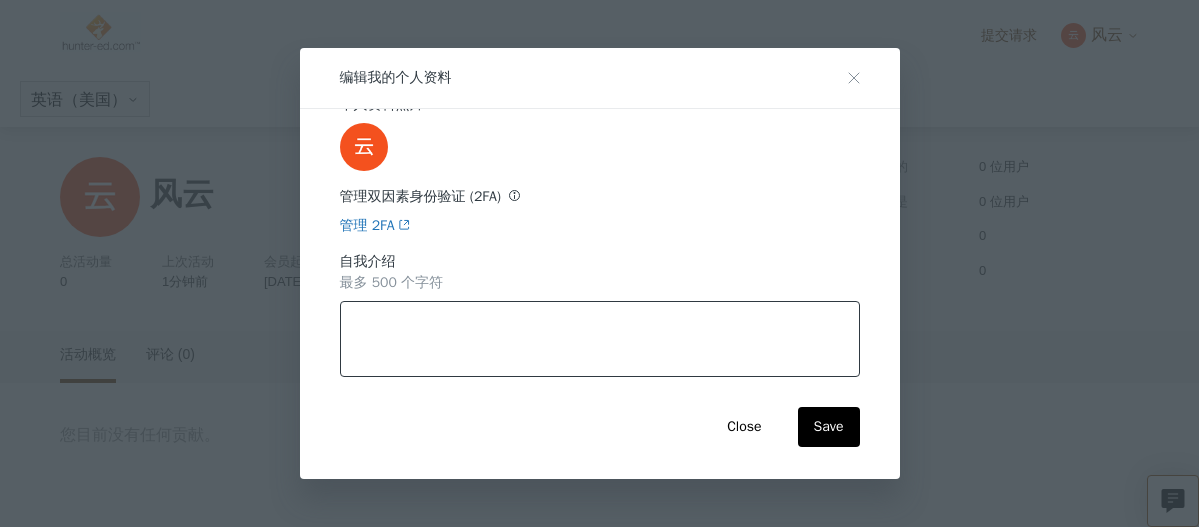 click at bounding box center (600, 339) 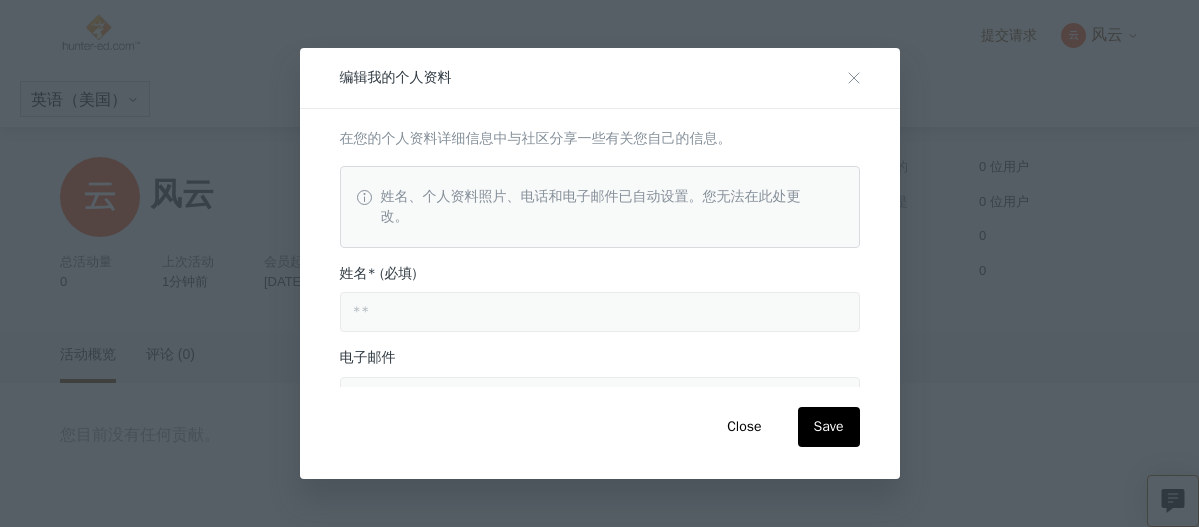 scroll, scrollTop: 459, scrollLeft: 0, axis: vertical 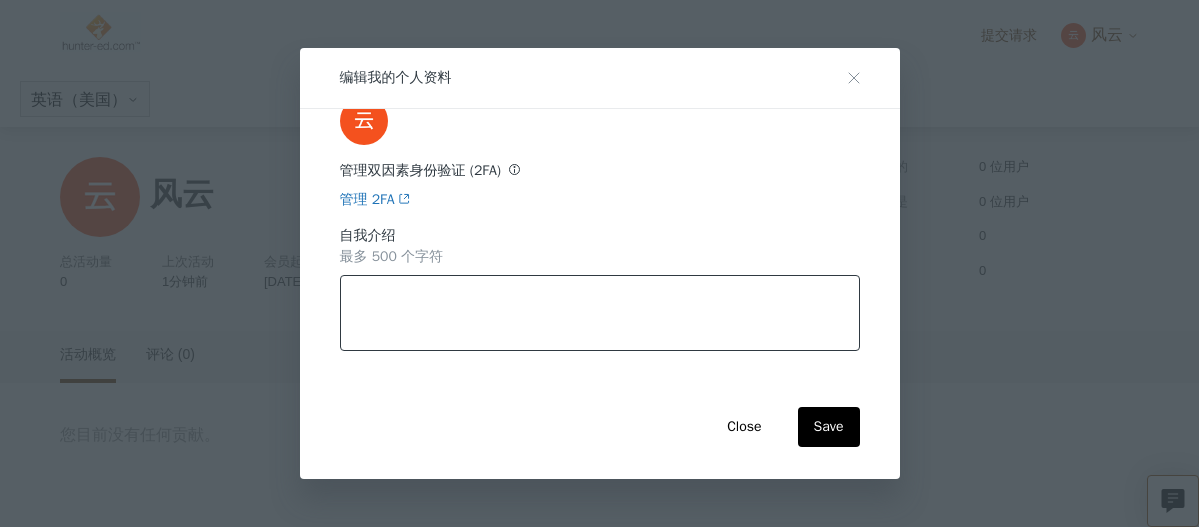 click at bounding box center (600, 313) 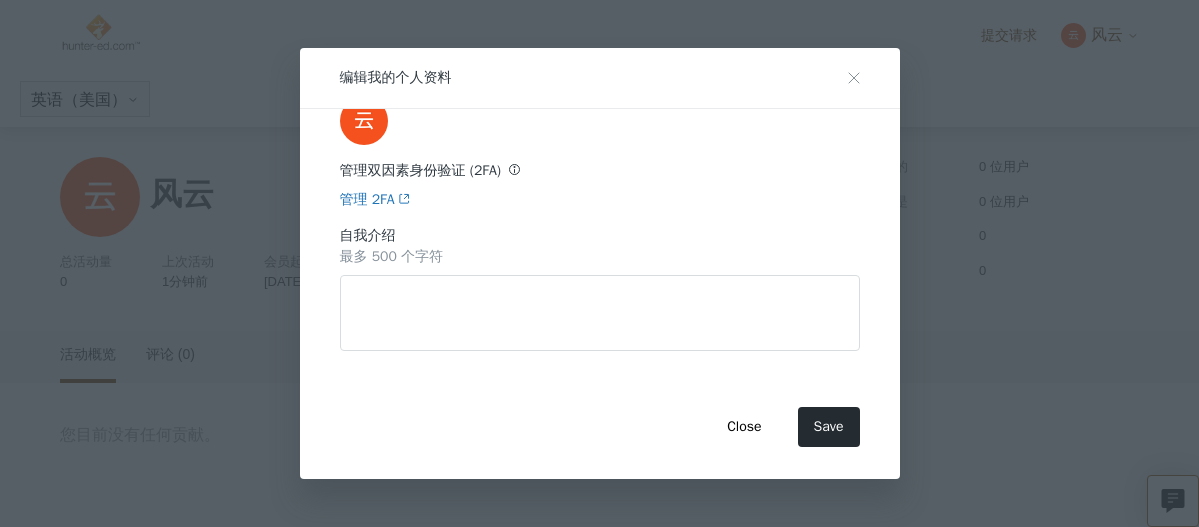 click on "Save" at bounding box center (829, 427) 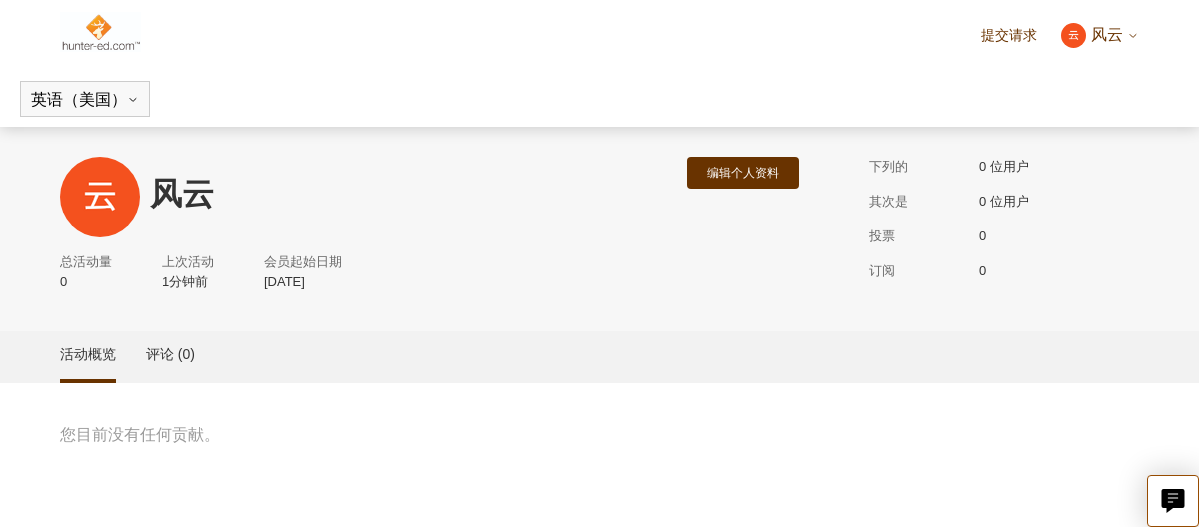 click on "风云
编辑个人资料
总活动量
0
上次活动
1分钟前
会员起始日期
2025年7月18日
下列的
0 位用户
其次是
0 位用户
投票
0
订阅
0
活动概览 评论 (0)" at bounding box center (599, 322) 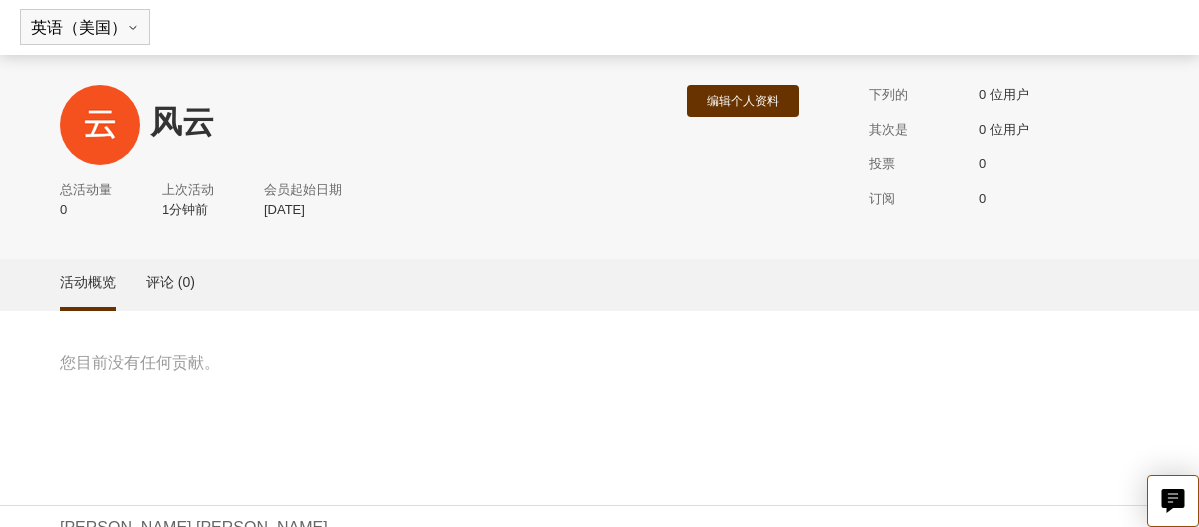 scroll, scrollTop: 74, scrollLeft: 0, axis: vertical 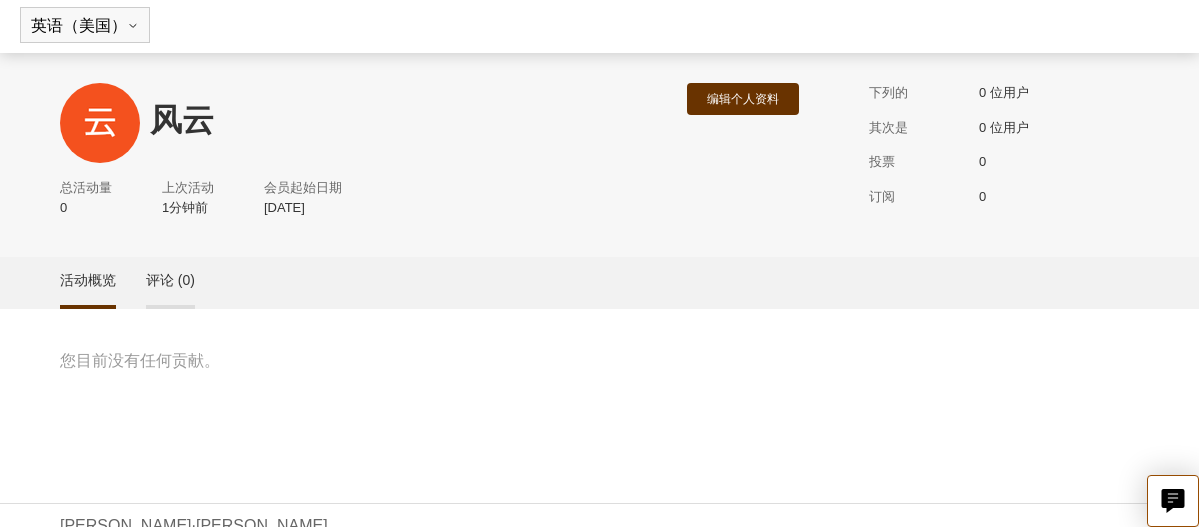 click on "评论 (0)" at bounding box center (170, 280) 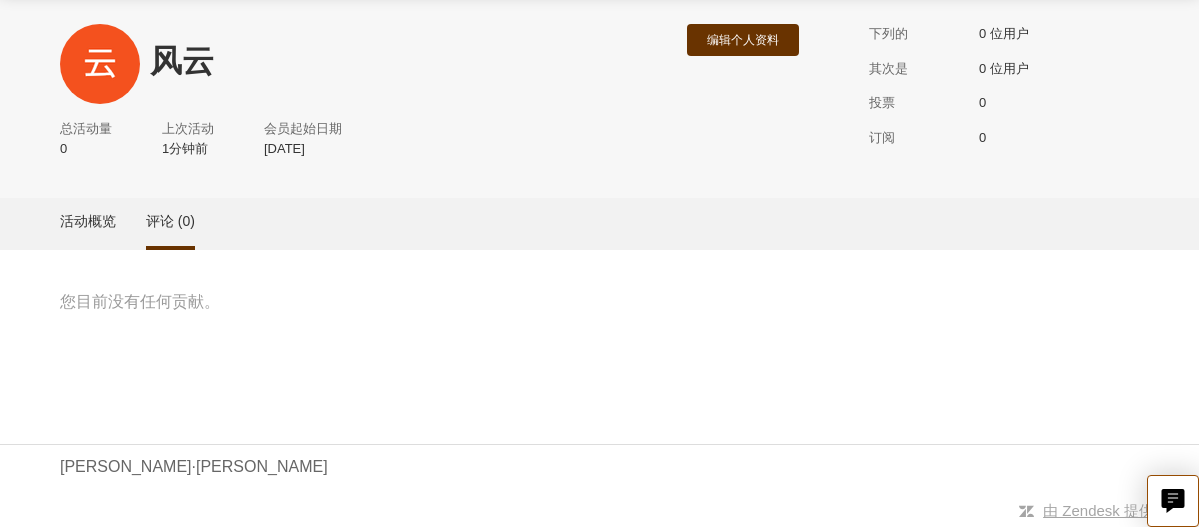 scroll, scrollTop: 0, scrollLeft: 0, axis: both 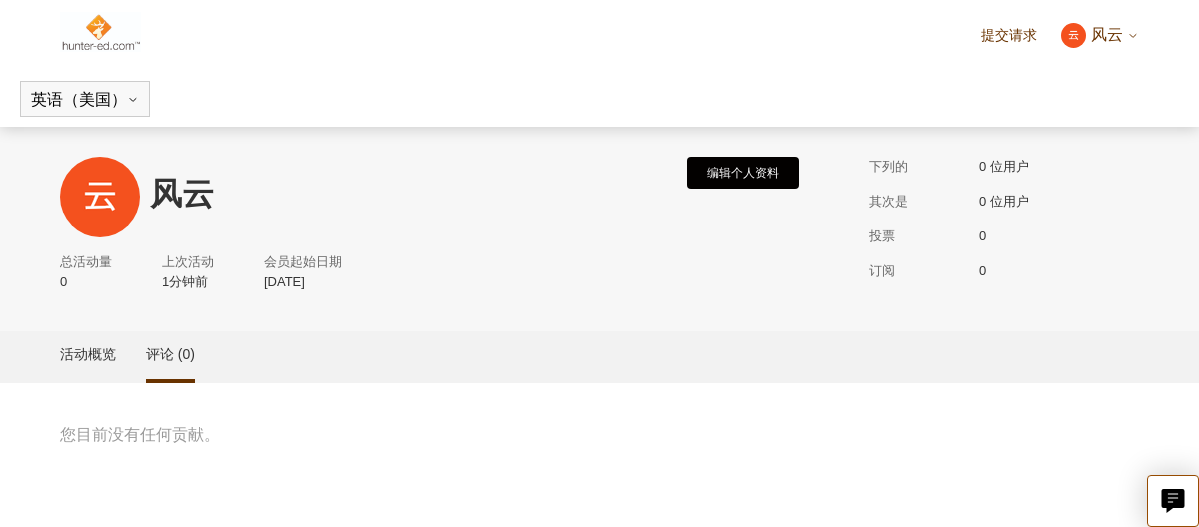 click on "编辑个人资料" at bounding box center [743, 173] 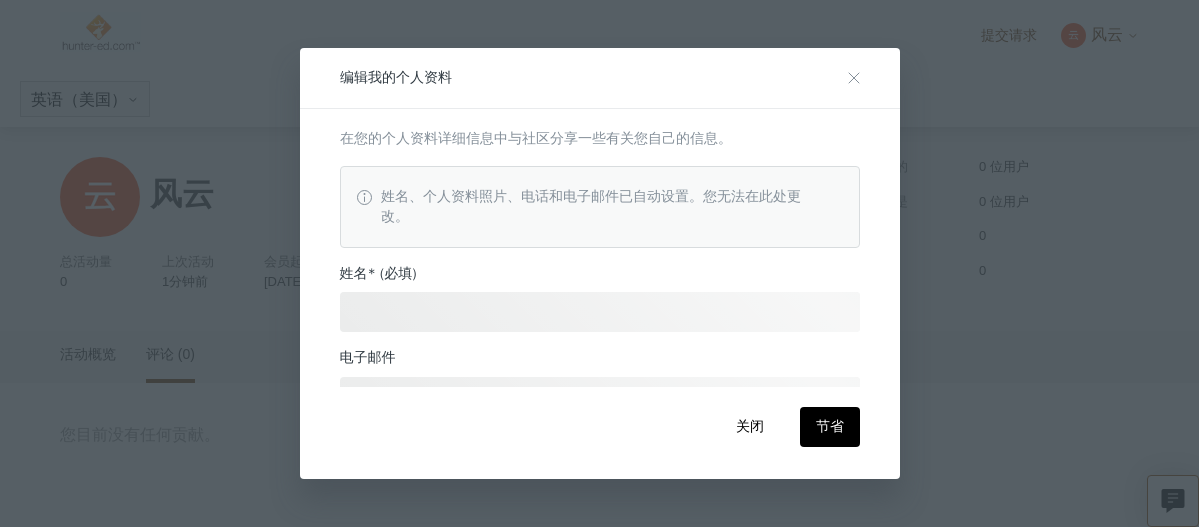 scroll, scrollTop: 423, scrollLeft: 0, axis: vertical 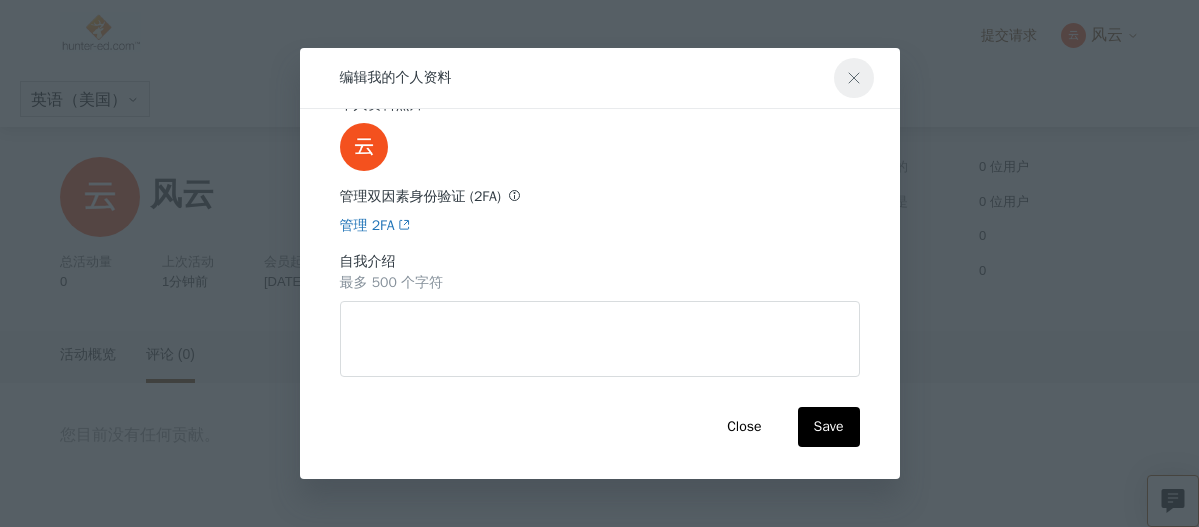 click 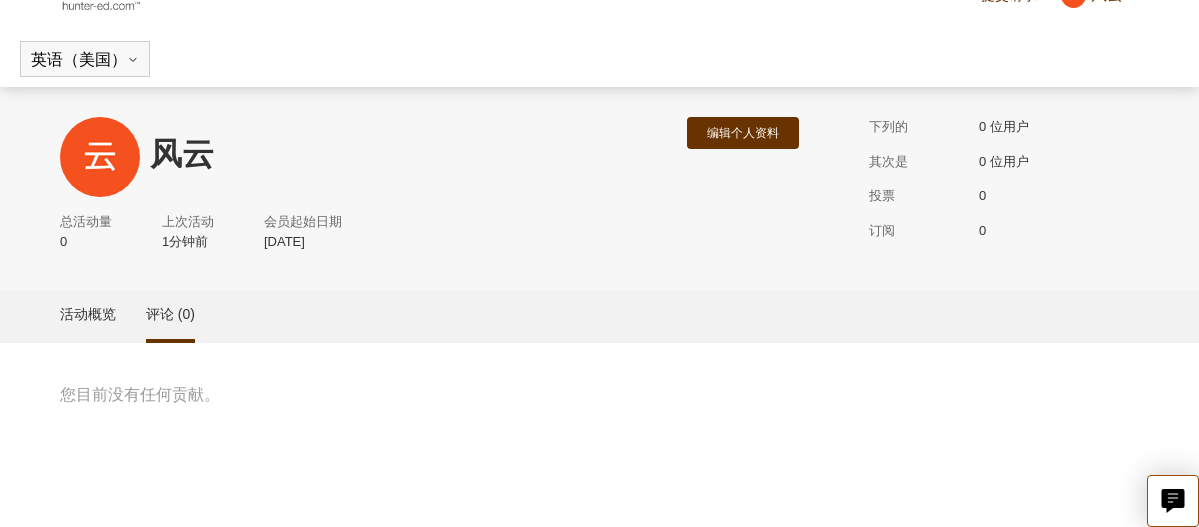 scroll, scrollTop: 133, scrollLeft: 0, axis: vertical 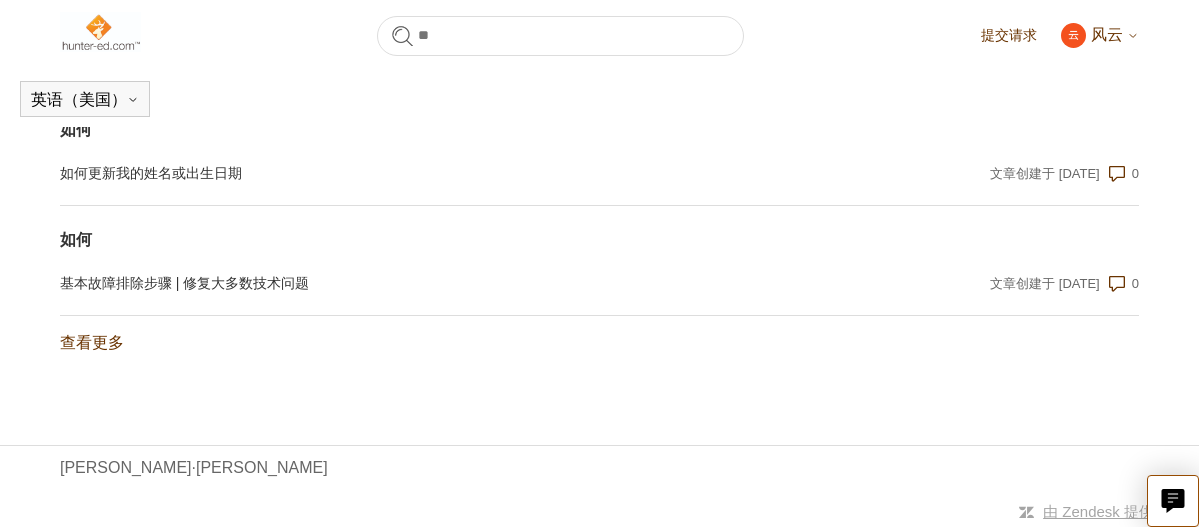 click on "查看更多
来自最近活动的项目" at bounding box center [599, 335] 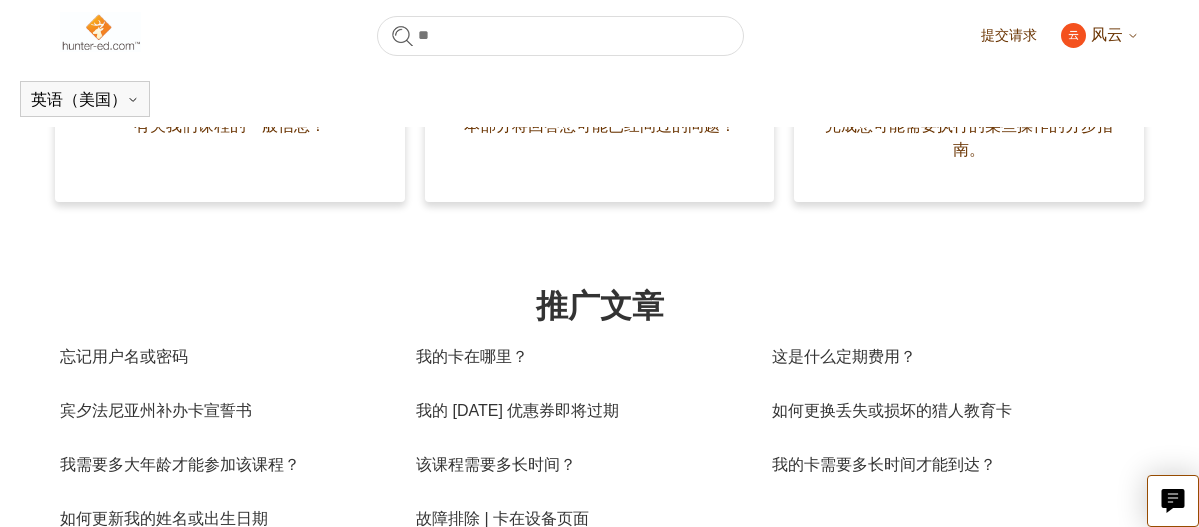 scroll, scrollTop: 0, scrollLeft: 0, axis: both 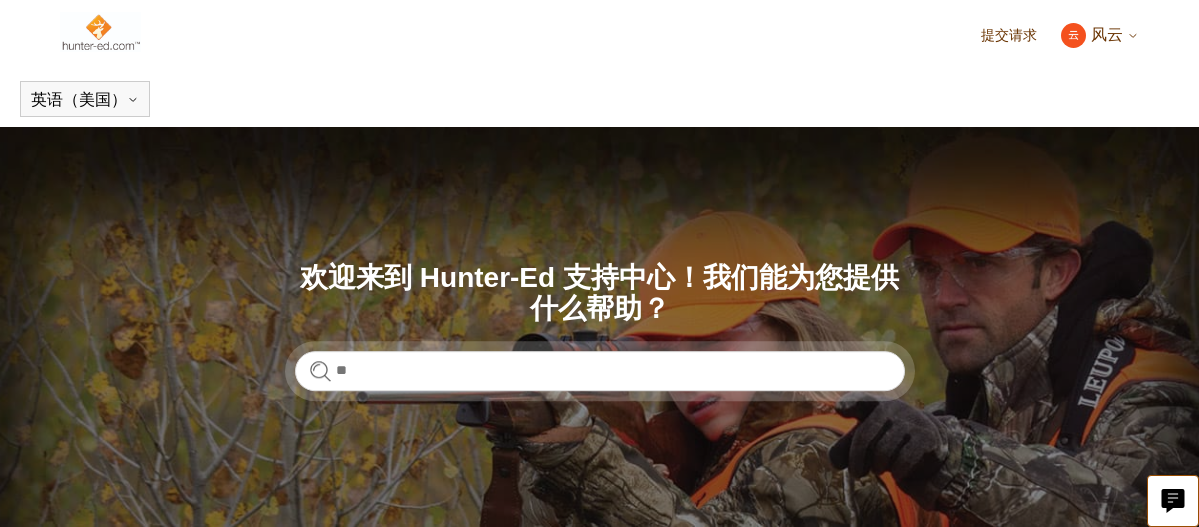 click on "风云" at bounding box center (1107, 34) 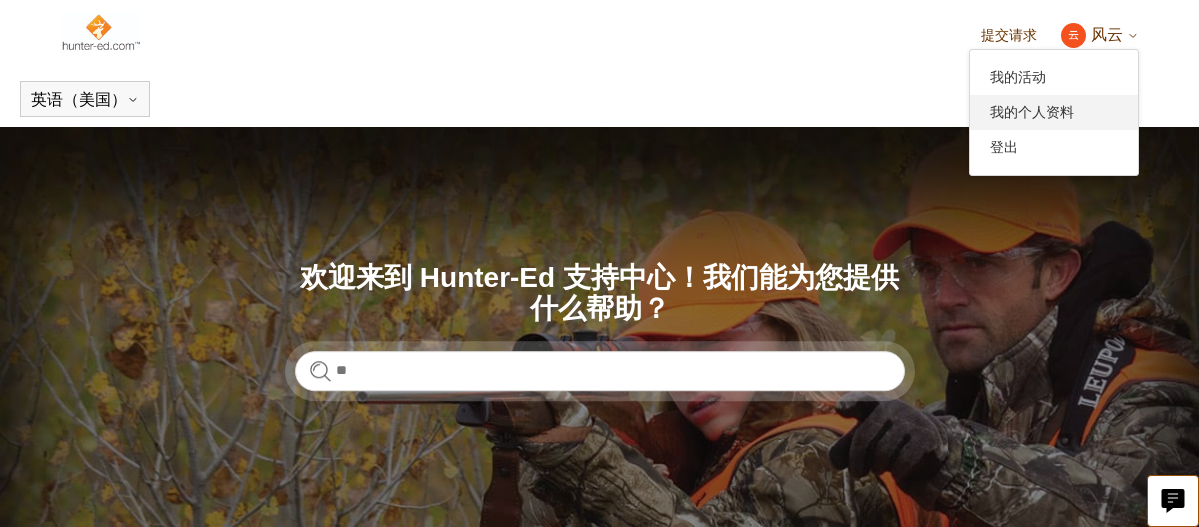 click on "我的个人资料" at bounding box center [1032, 112] 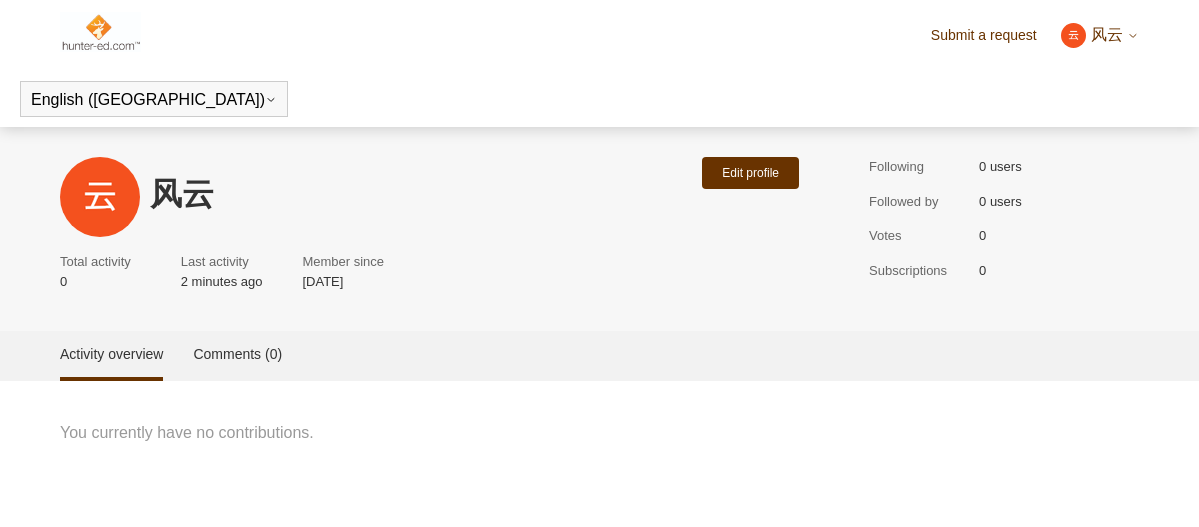 scroll, scrollTop: 0, scrollLeft: 0, axis: both 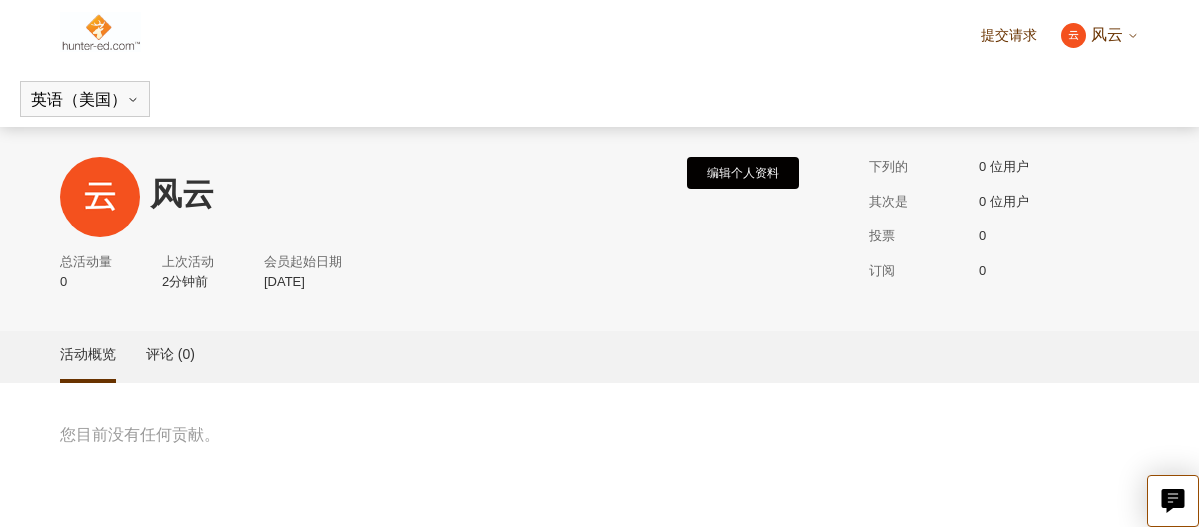 click on "编辑个人资料" at bounding box center [743, 173] 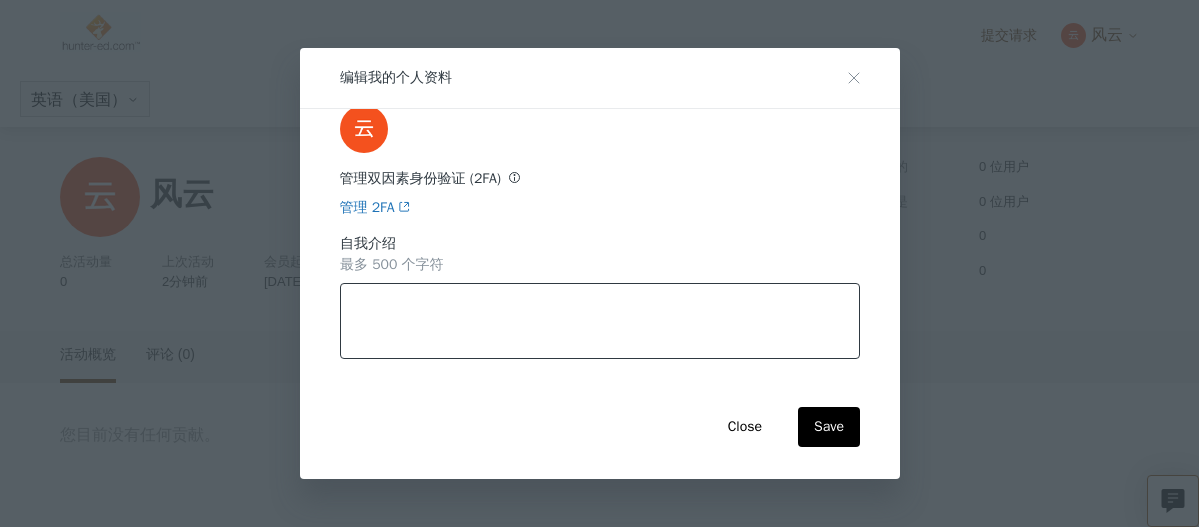 scroll, scrollTop: 459, scrollLeft: 0, axis: vertical 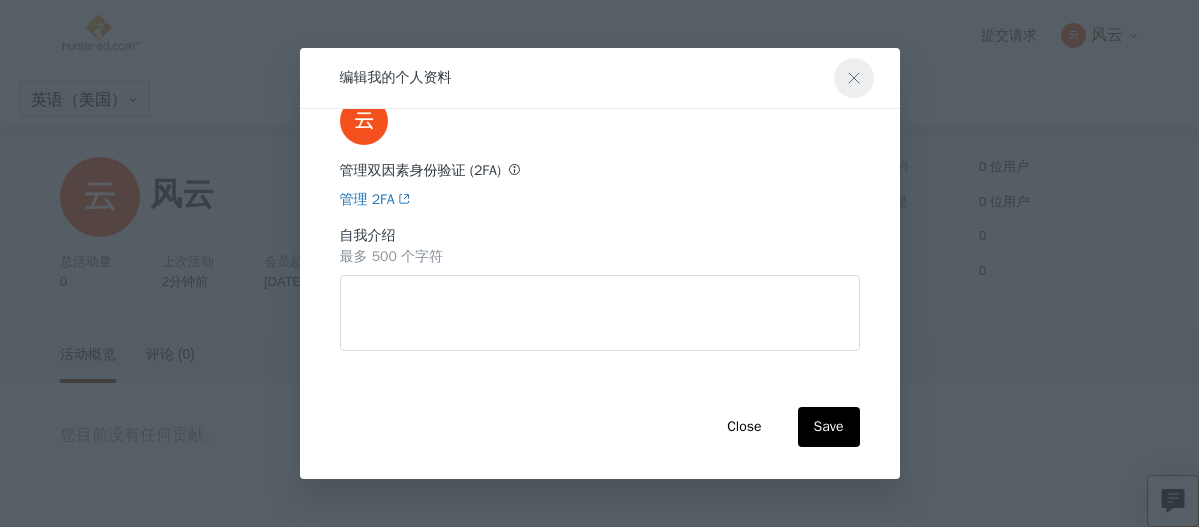 click 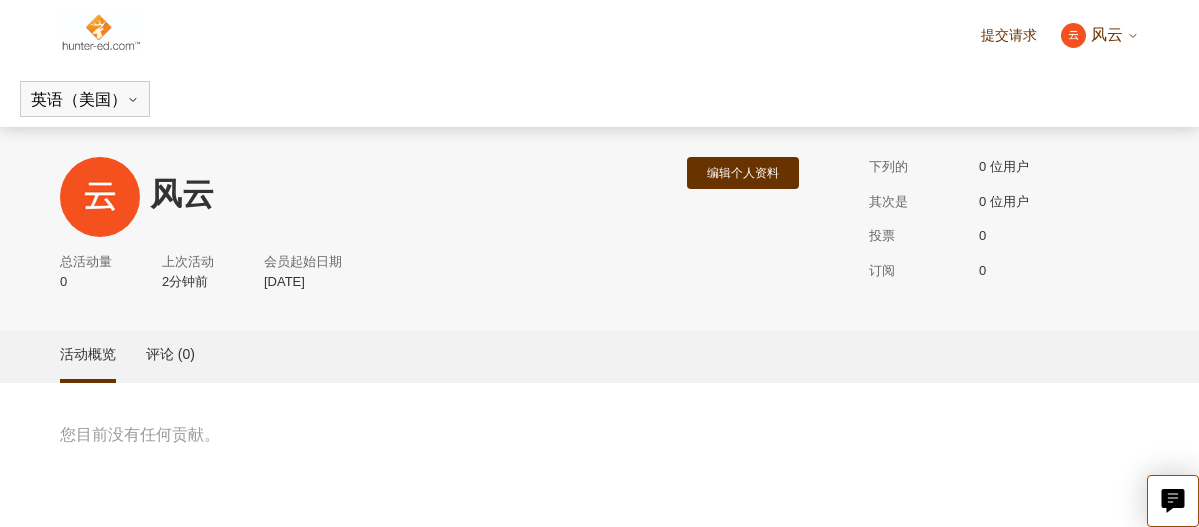 click at bounding box center [100, 32] 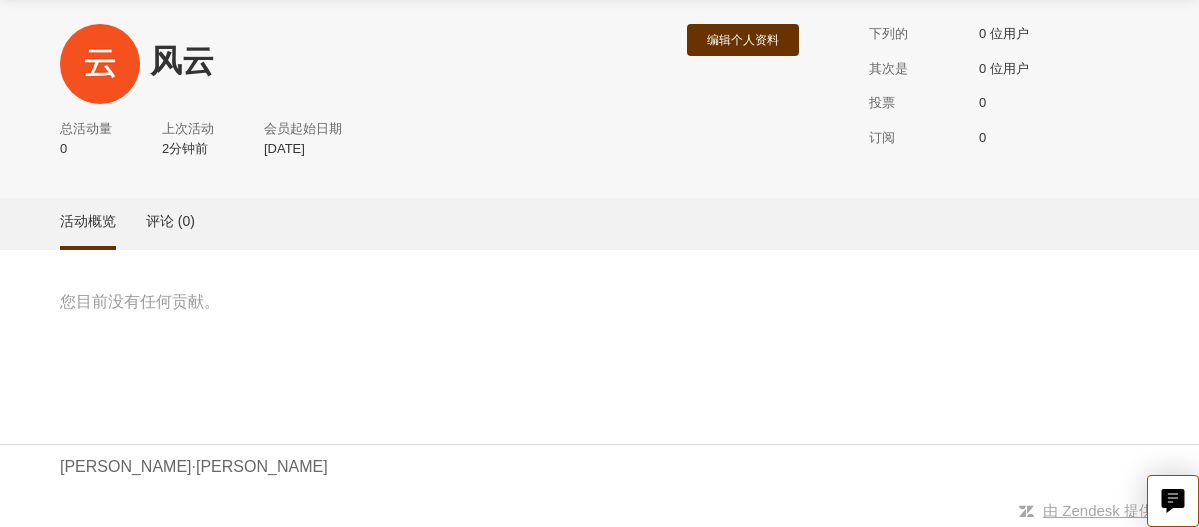 scroll, scrollTop: 0, scrollLeft: 0, axis: both 